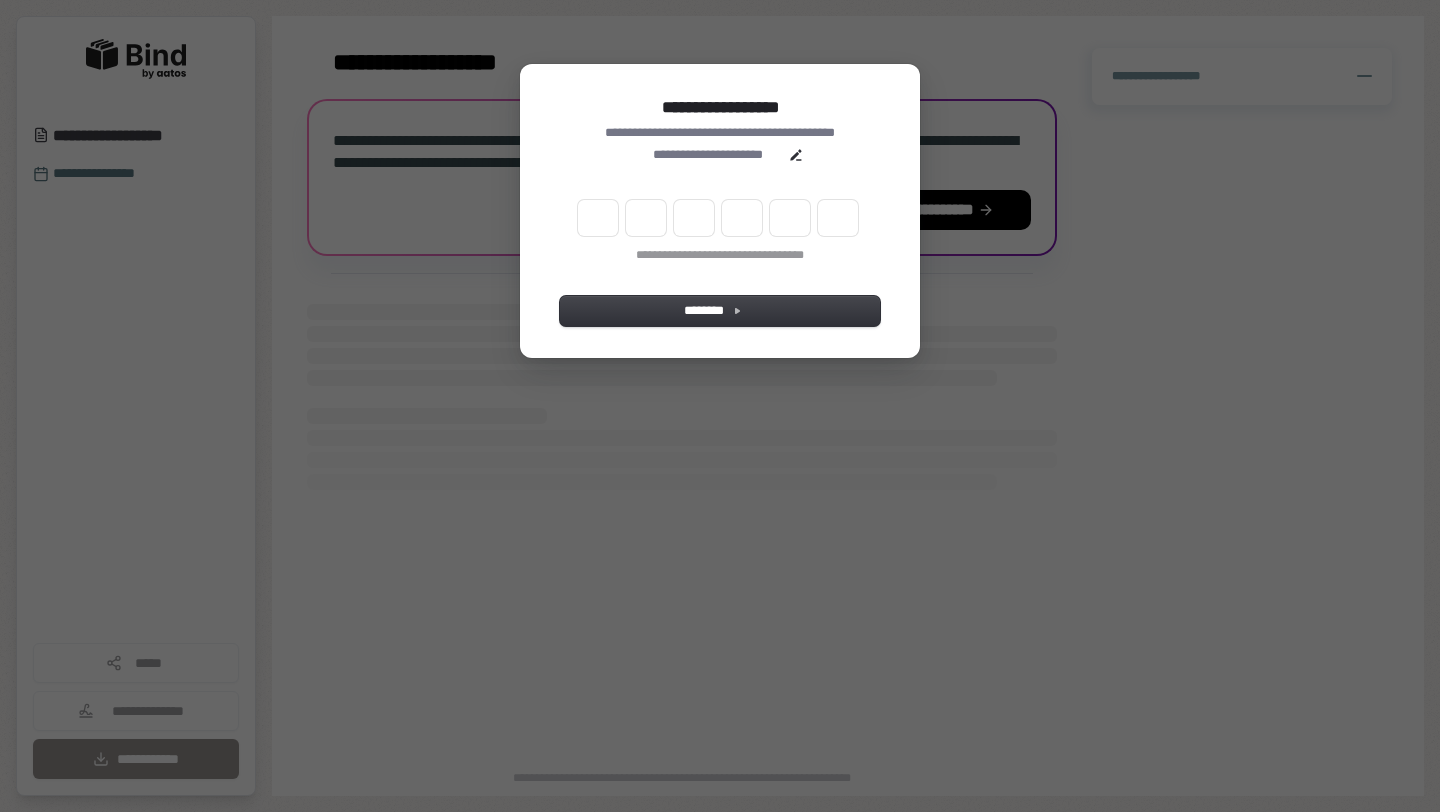 scroll, scrollTop: 0, scrollLeft: 0, axis: both 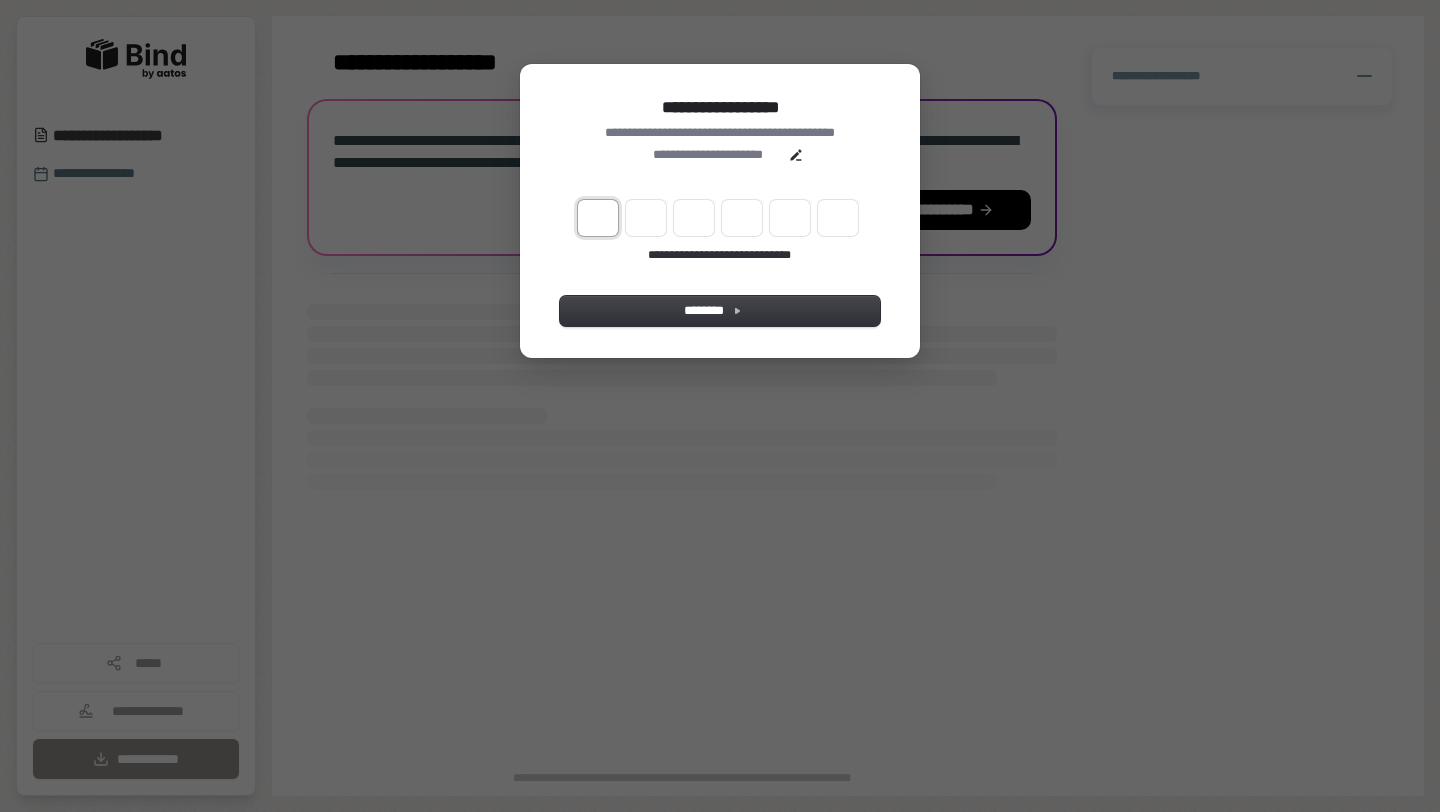 click at bounding box center (598, 218) 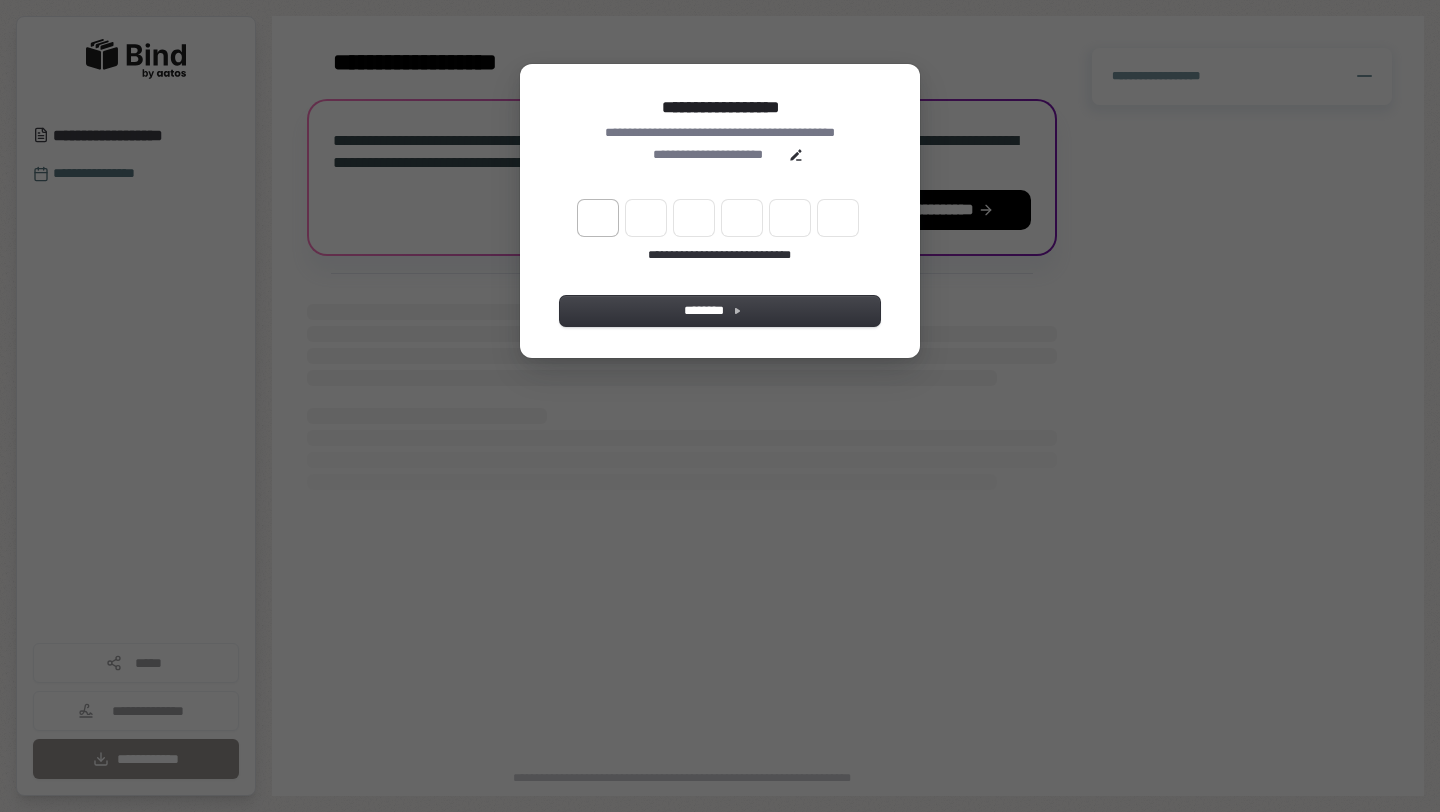 type on "******" 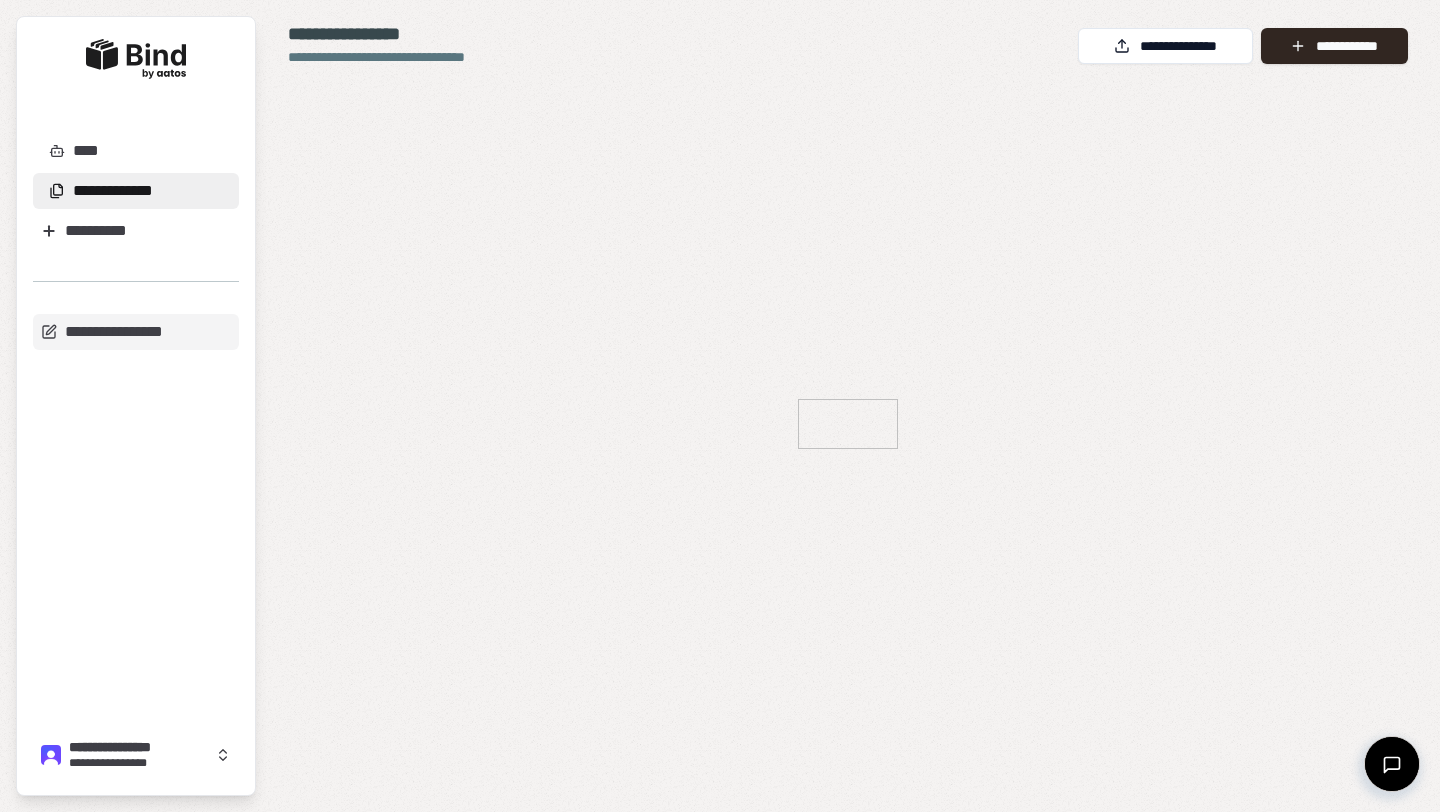 scroll, scrollTop: 0, scrollLeft: 0, axis: both 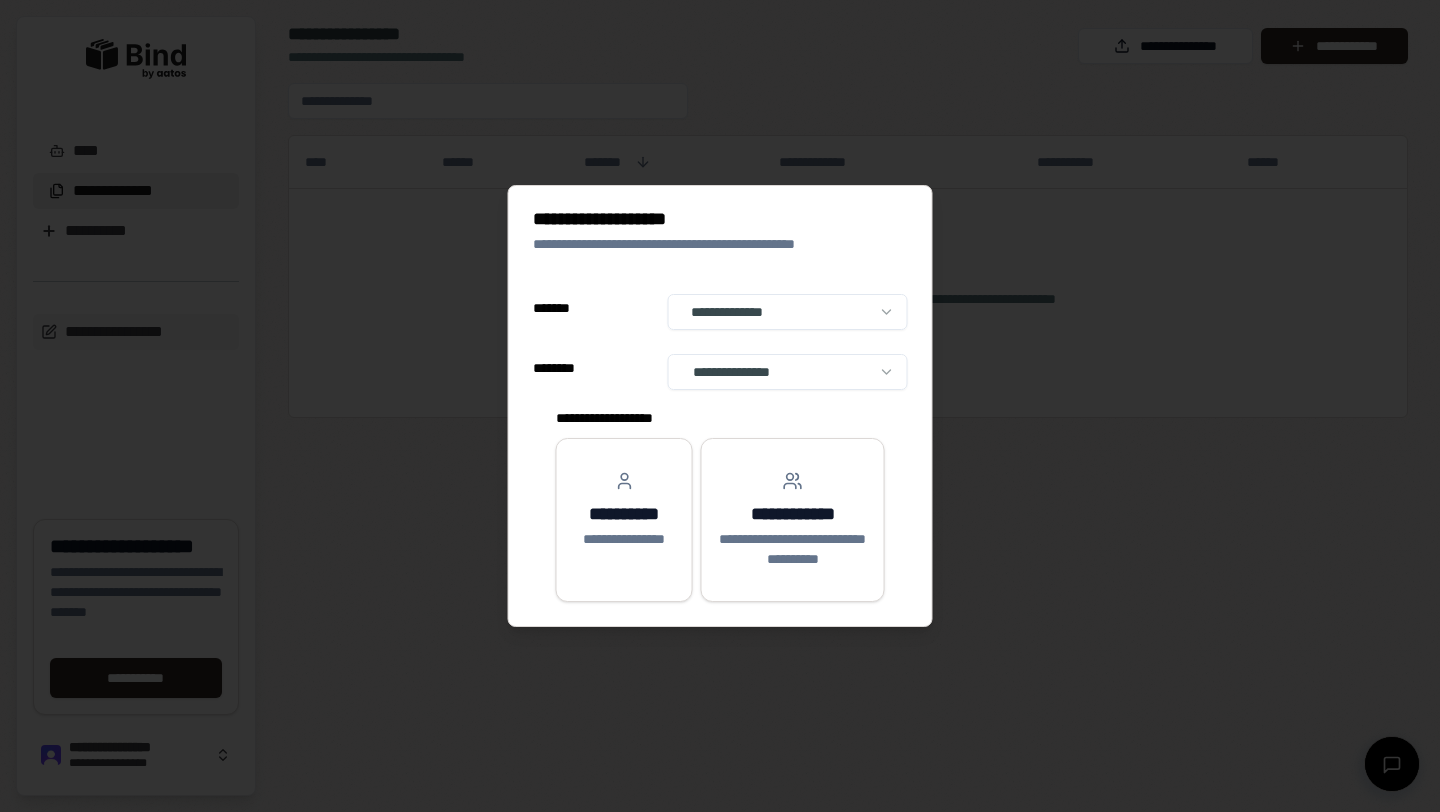 select on "**" 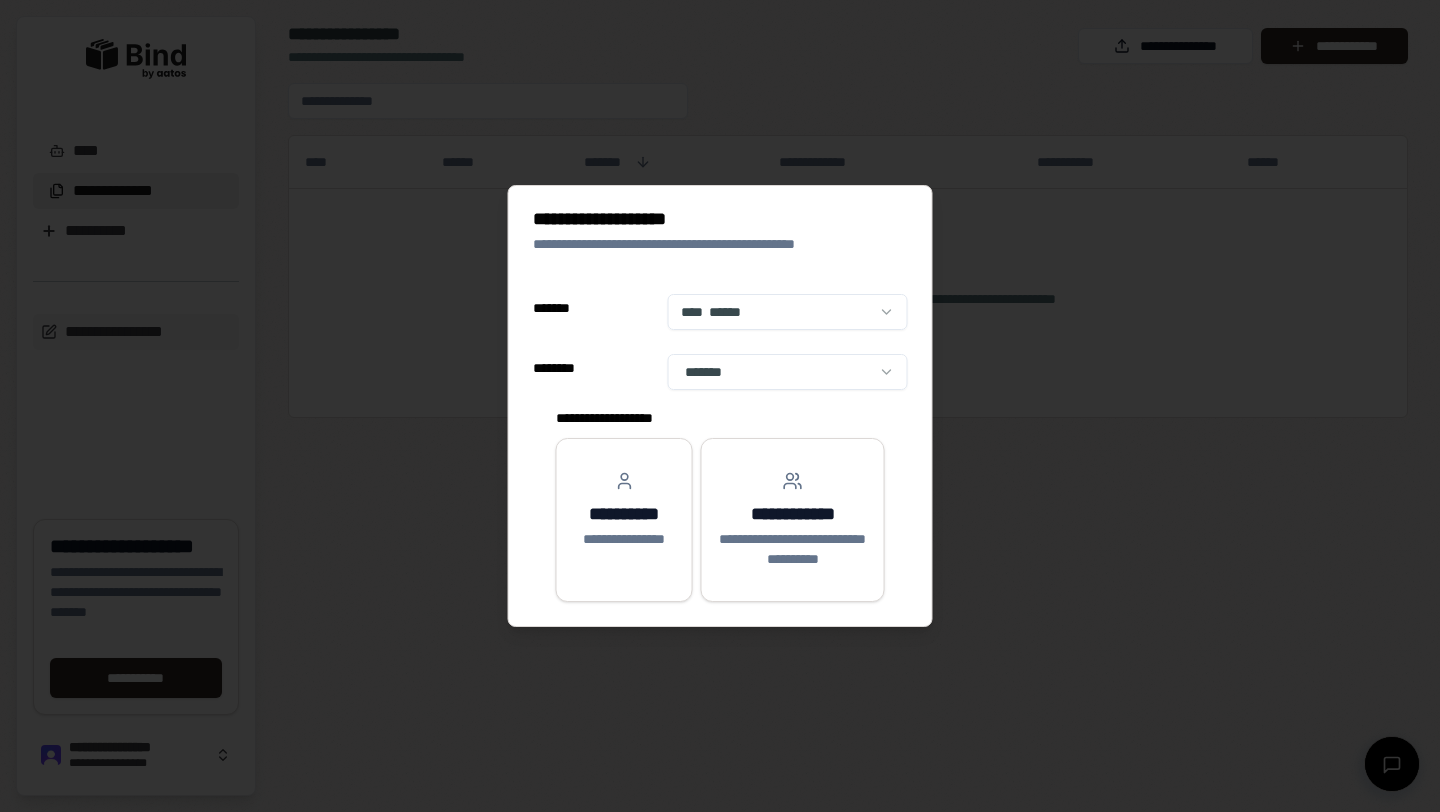 click on "**********" at bounding box center (720, 406) 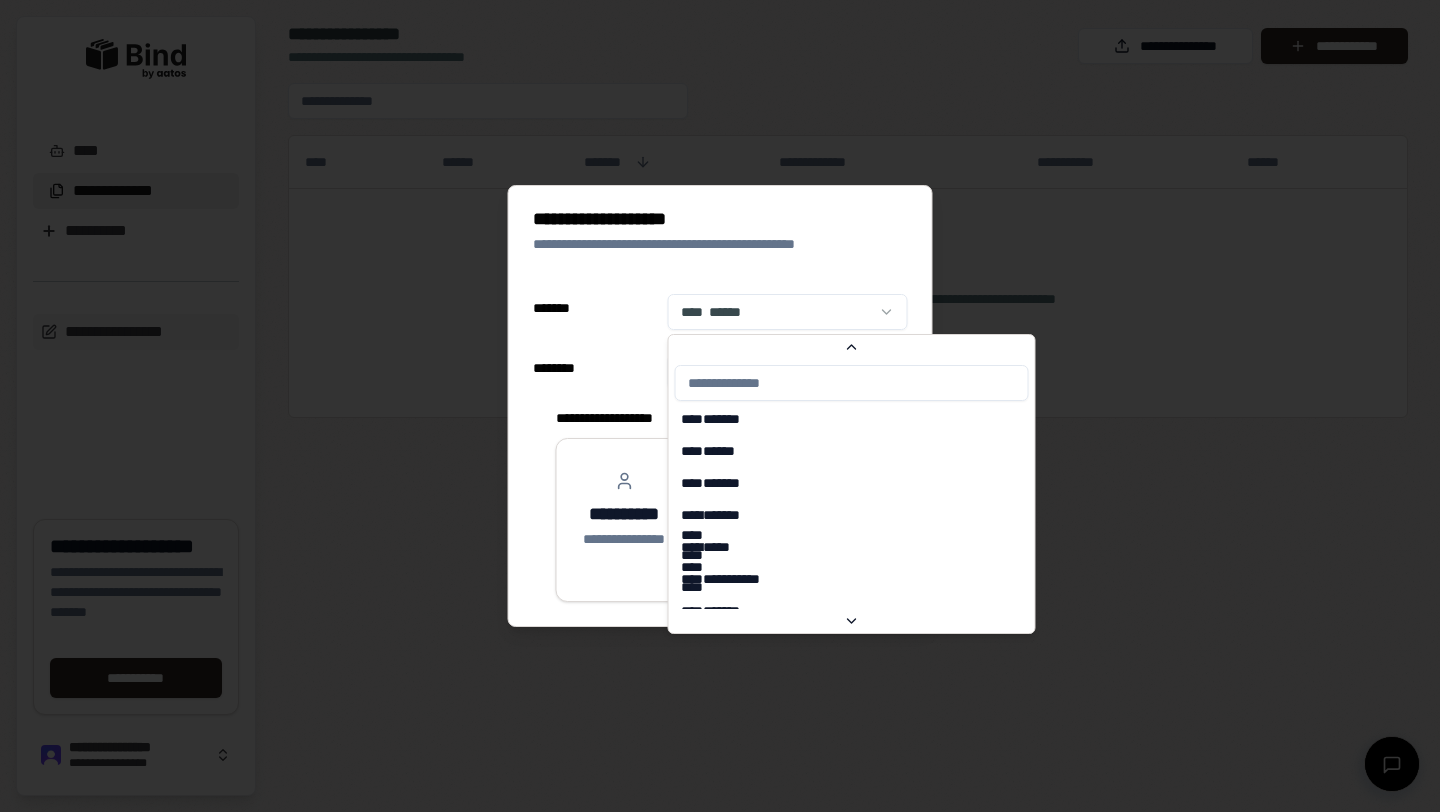 scroll, scrollTop: 4434, scrollLeft: 0, axis: vertical 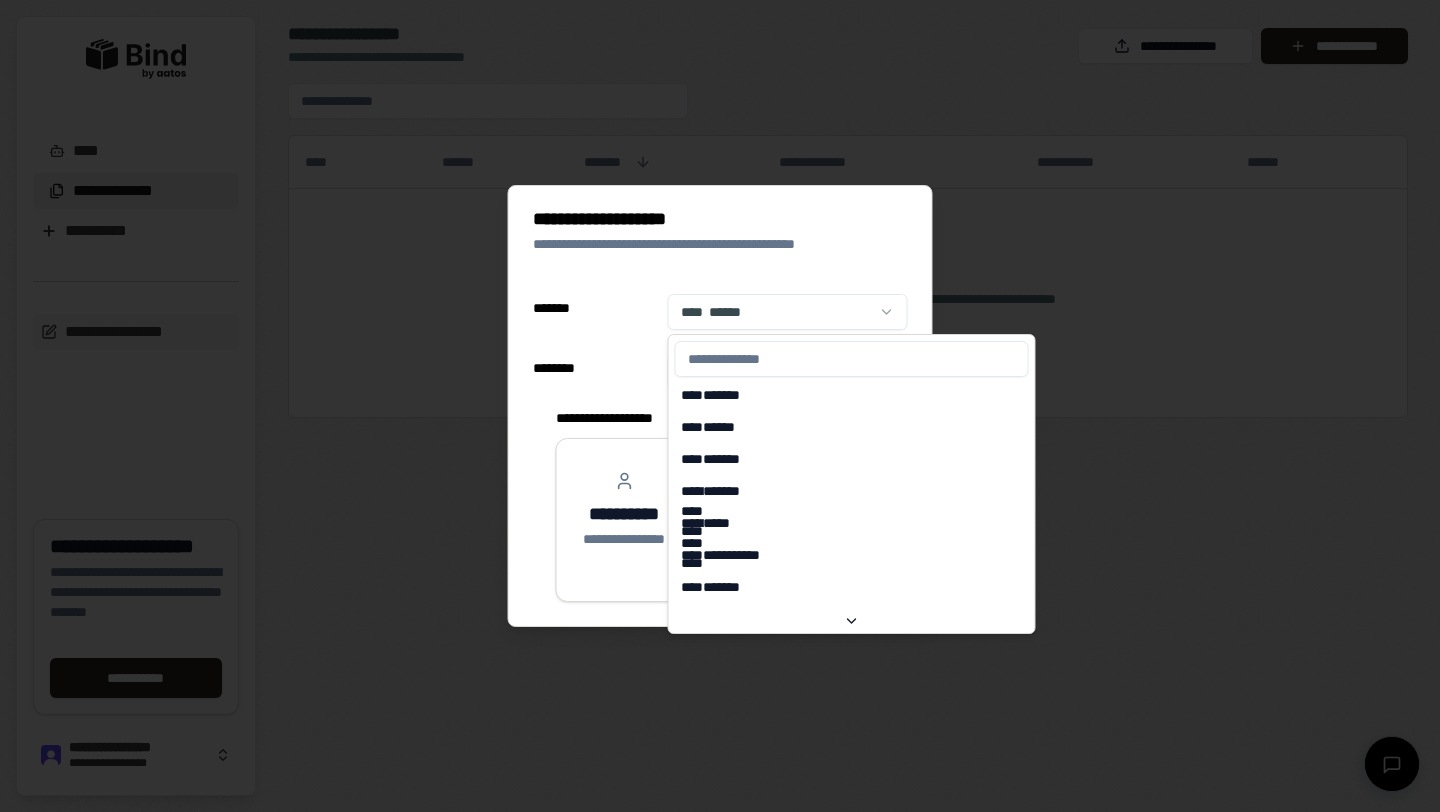 click at bounding box center (852, 359) 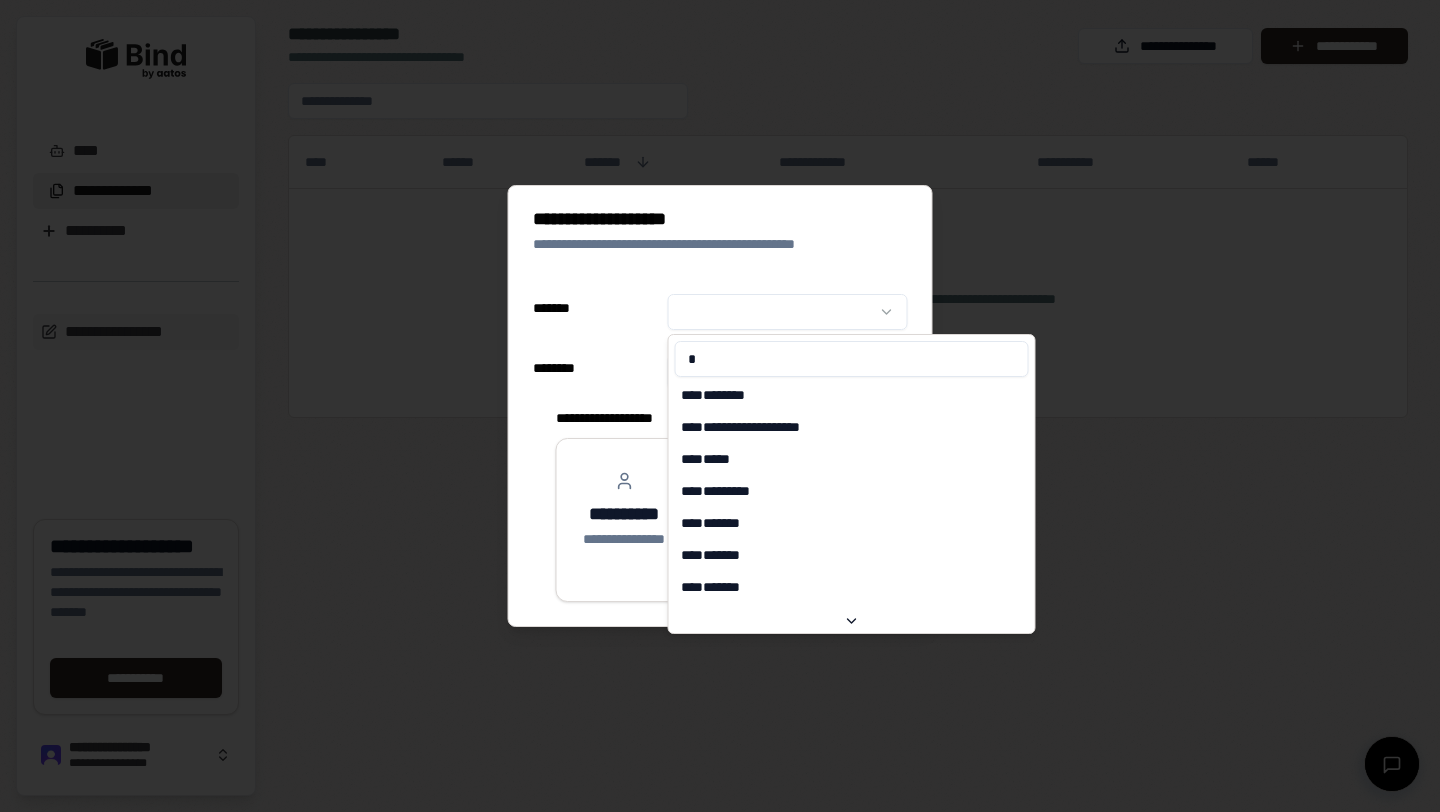 click on "*" at bounding box center [852, 359] 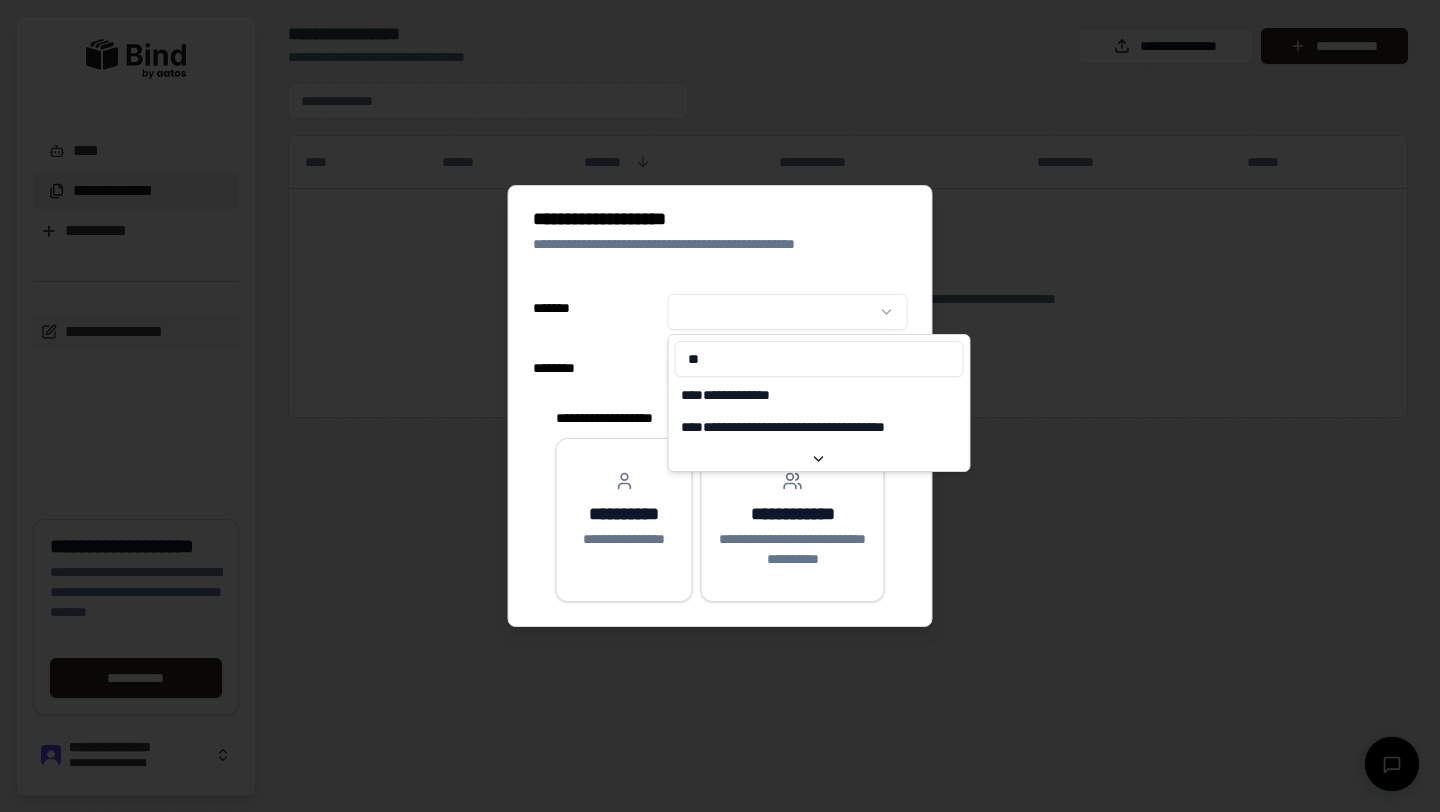 type on "*" 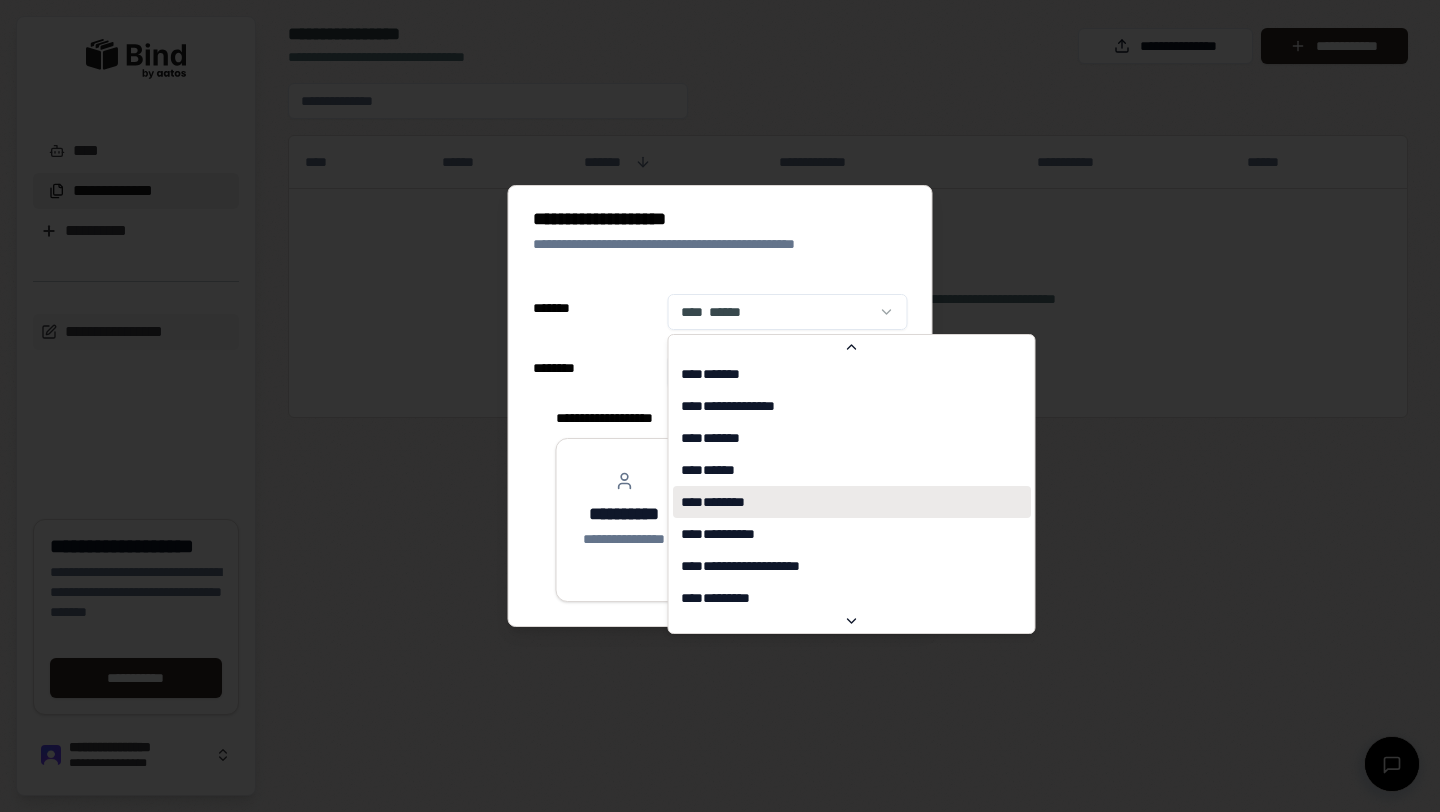 scroll, scrollTop: 0, scrollLeft: 0, axis: both 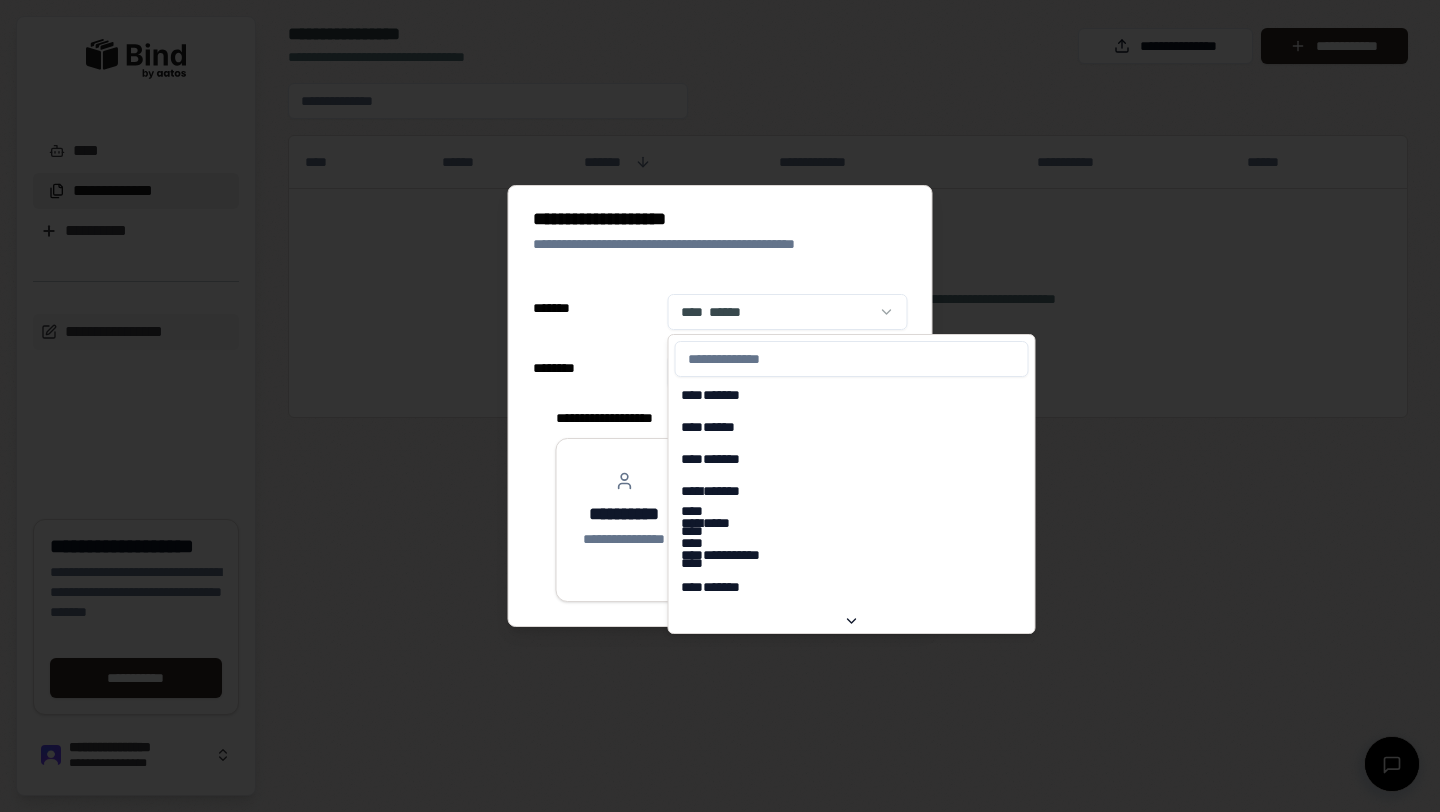 click at bounding box center [852, 359] 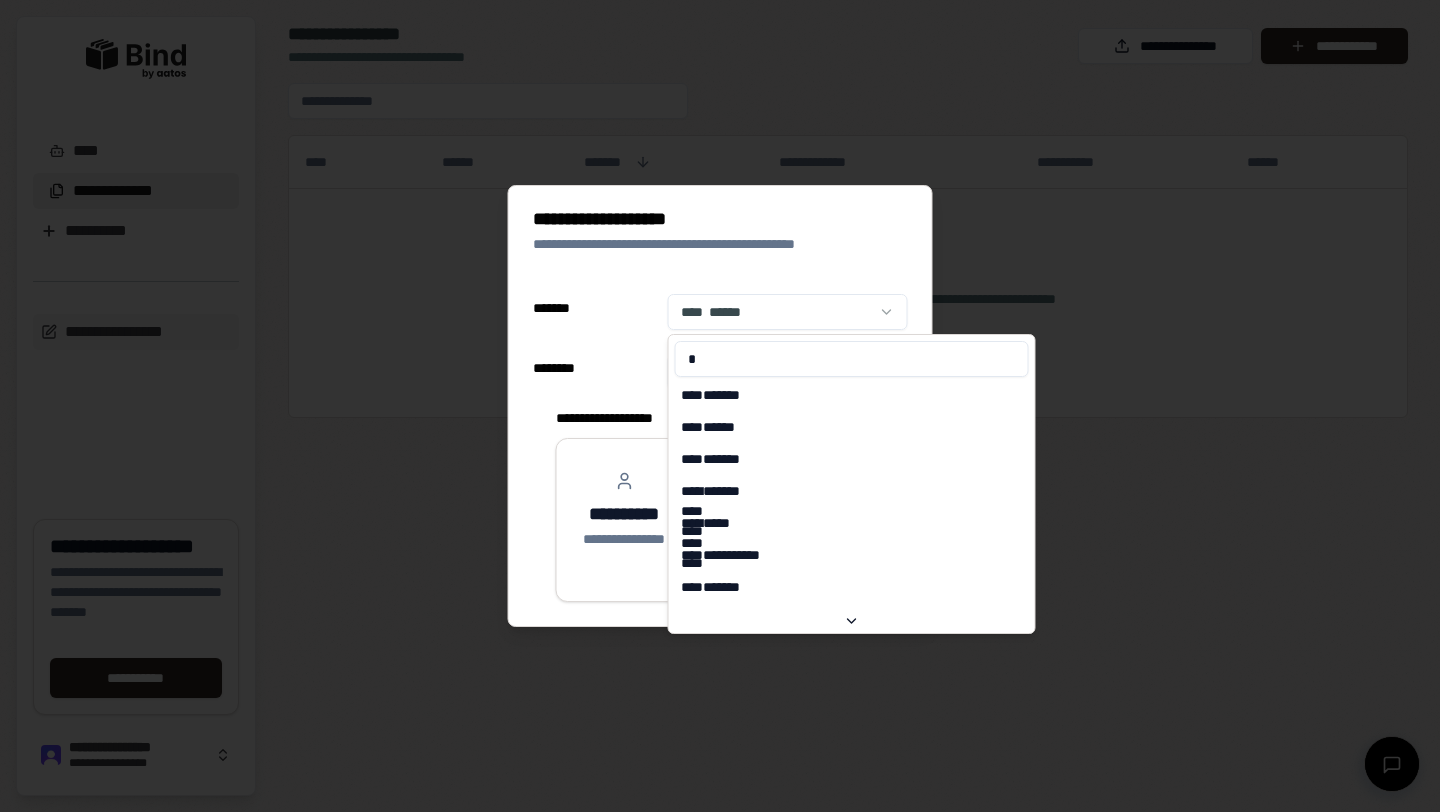 type on "**" 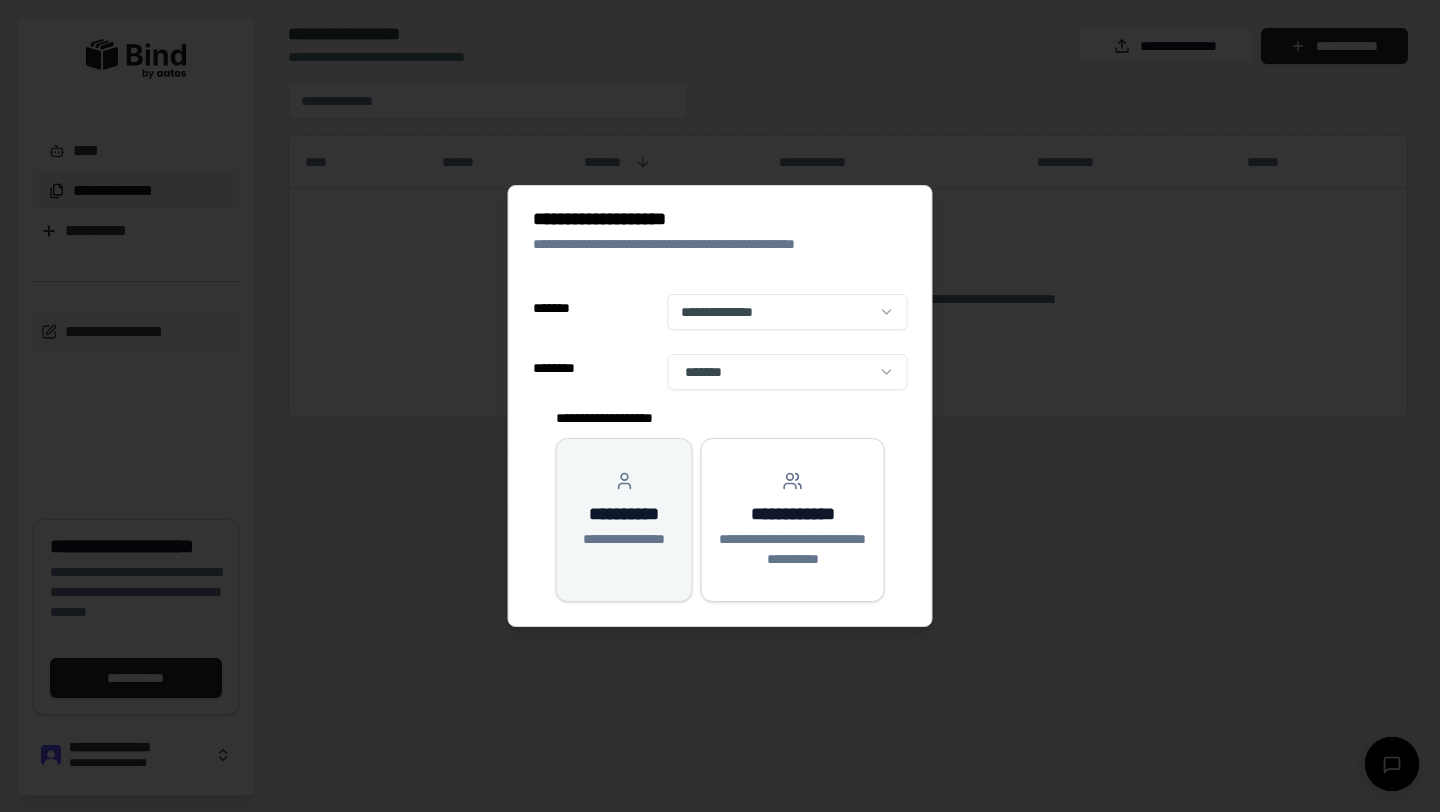 click on "**********" at bounding box center (624, 514) 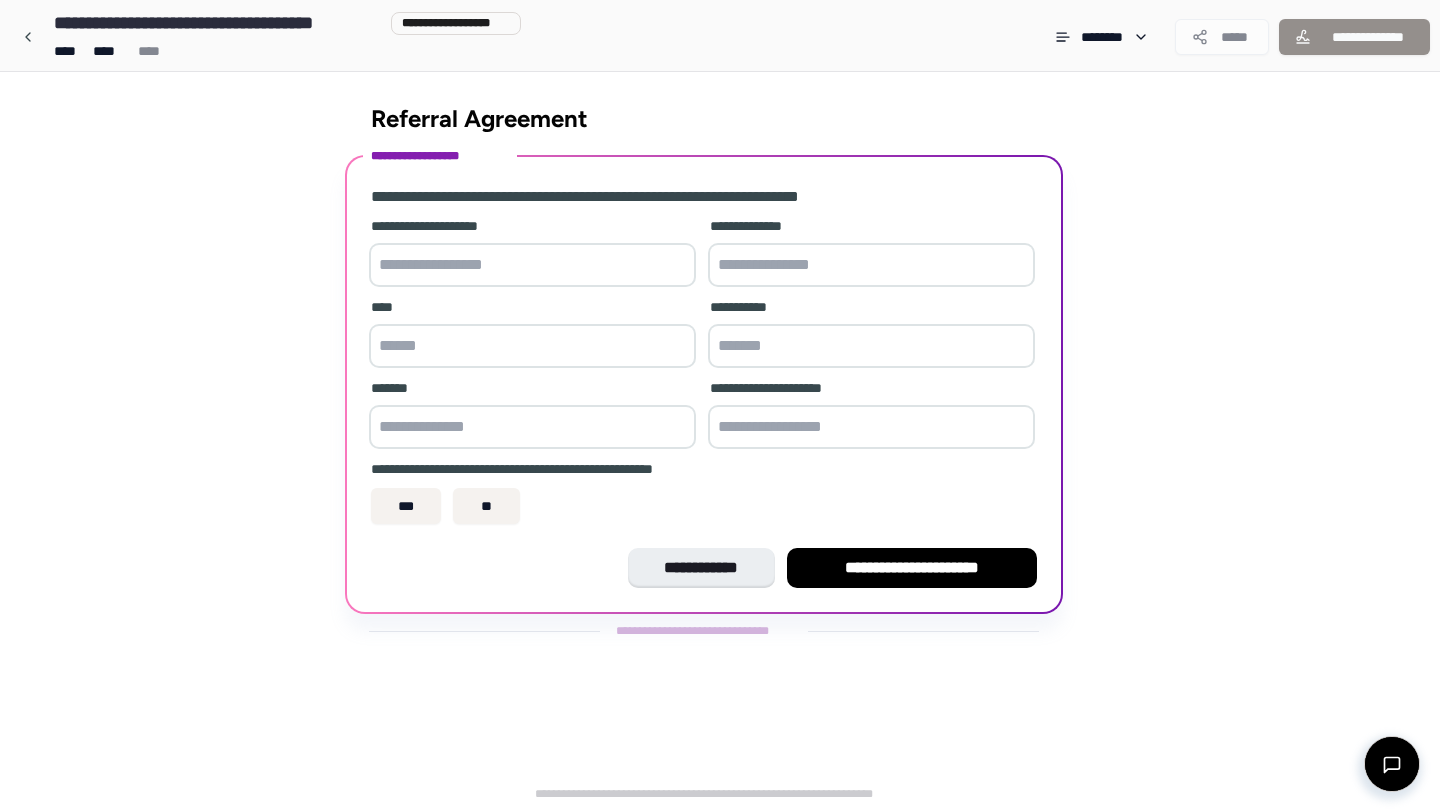 click at bounding box center [532, 265] 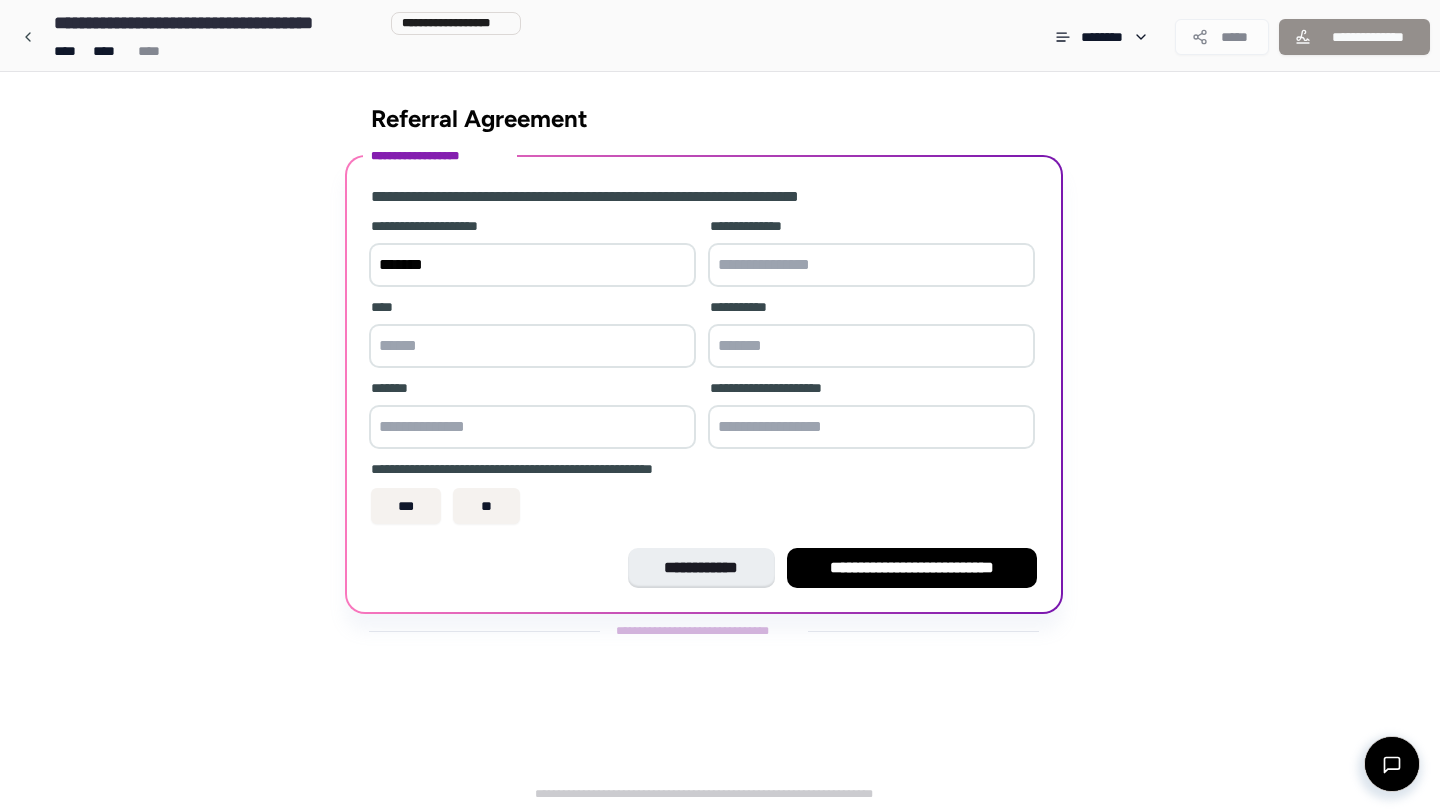 type on "*******" 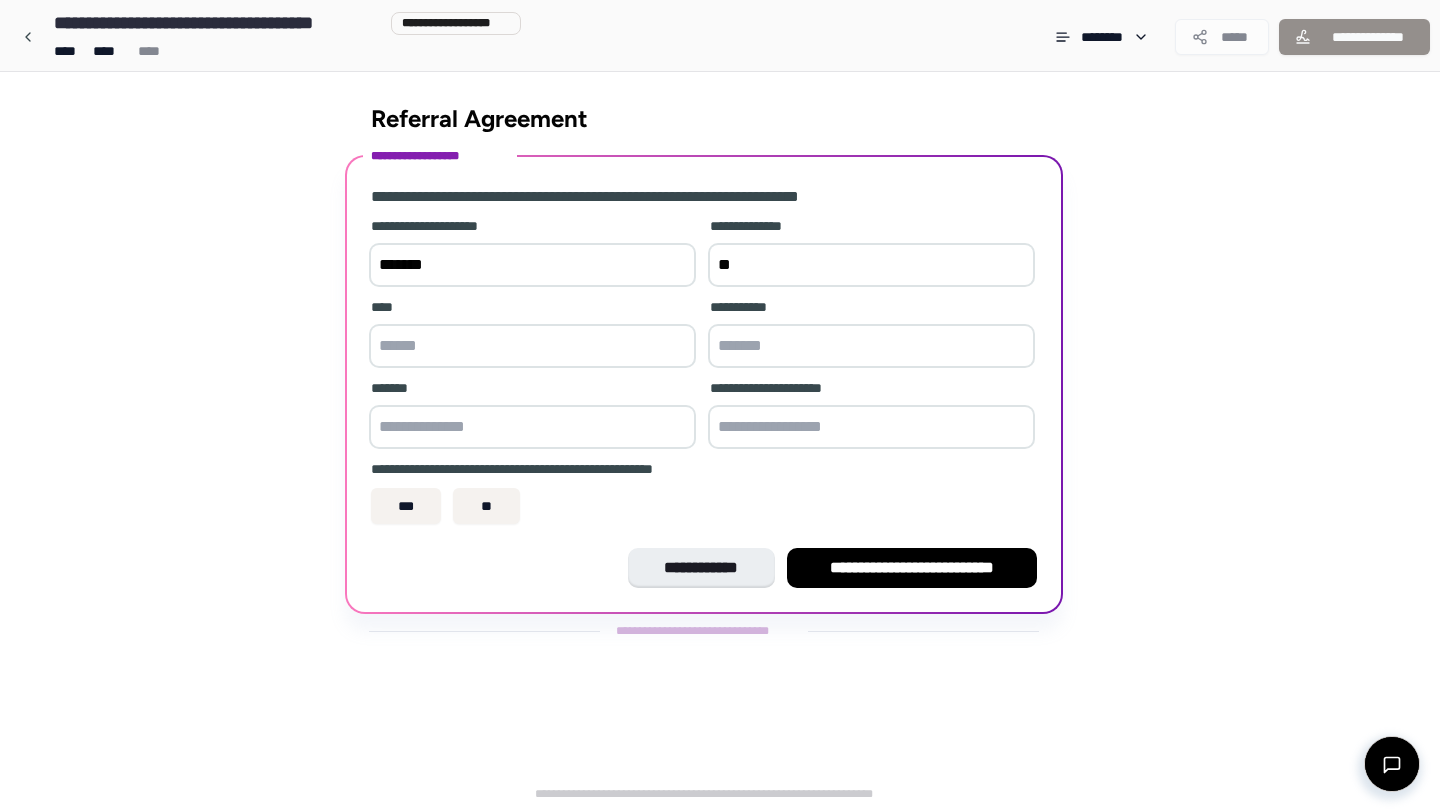 type on "**" 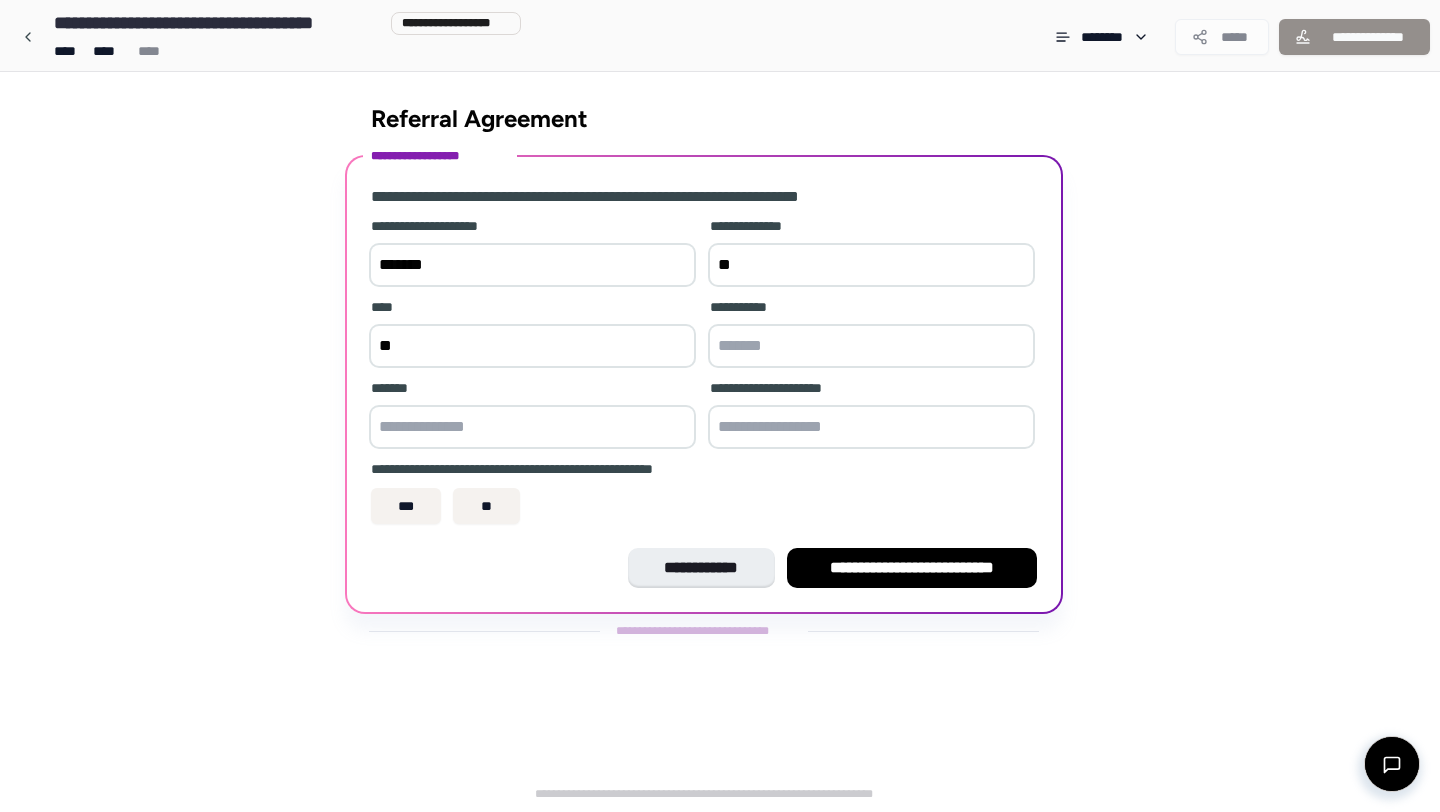 type on "**" 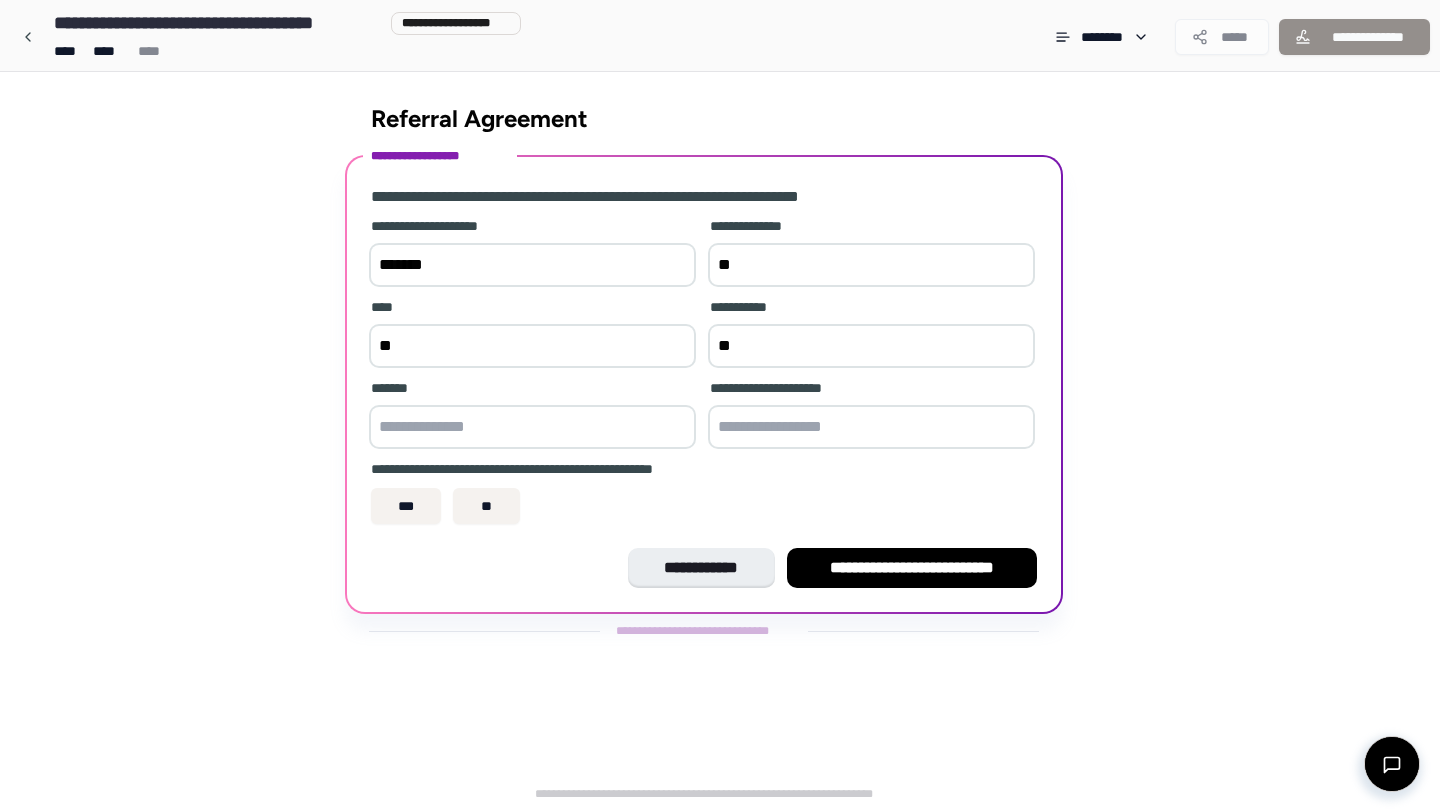 type on "**" 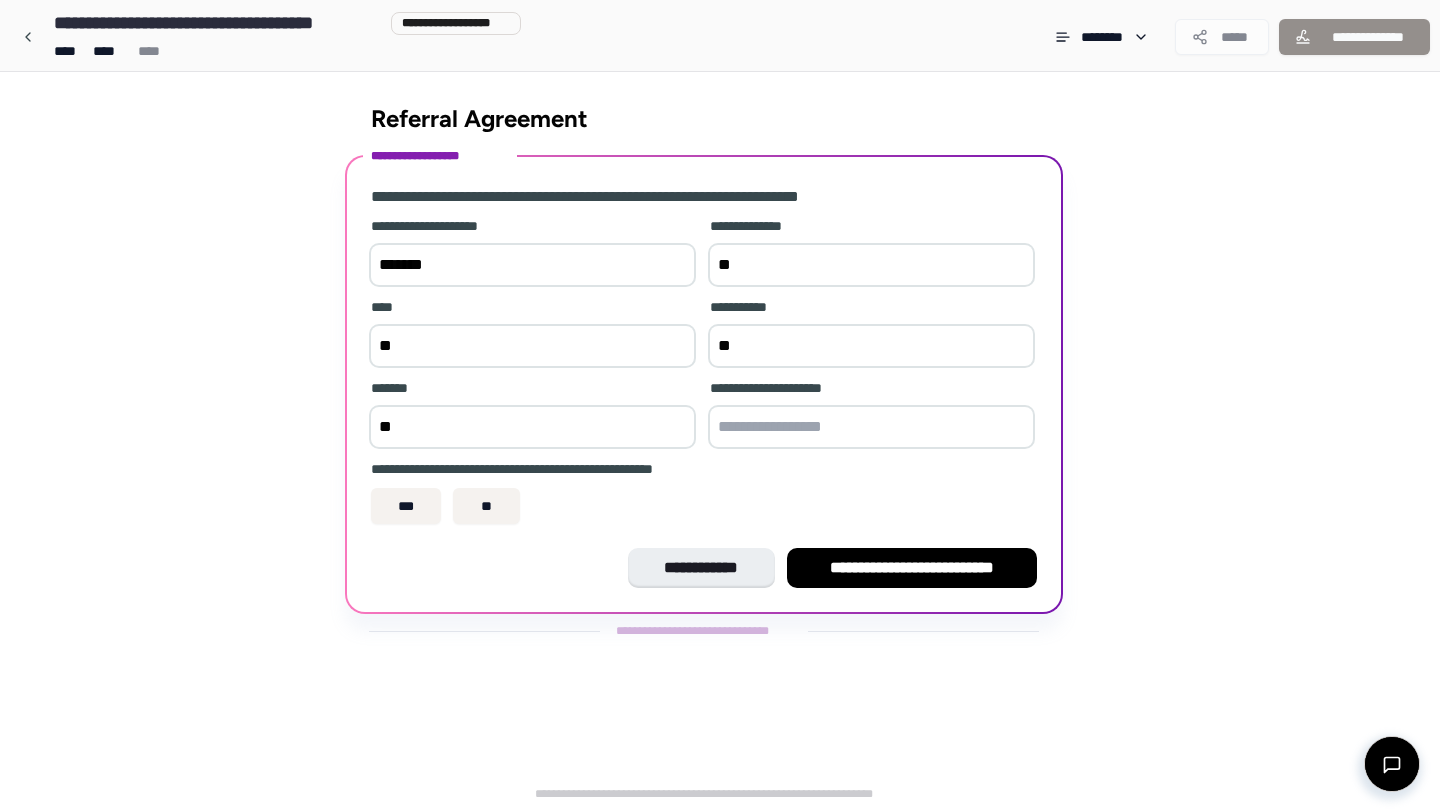 type on "**" 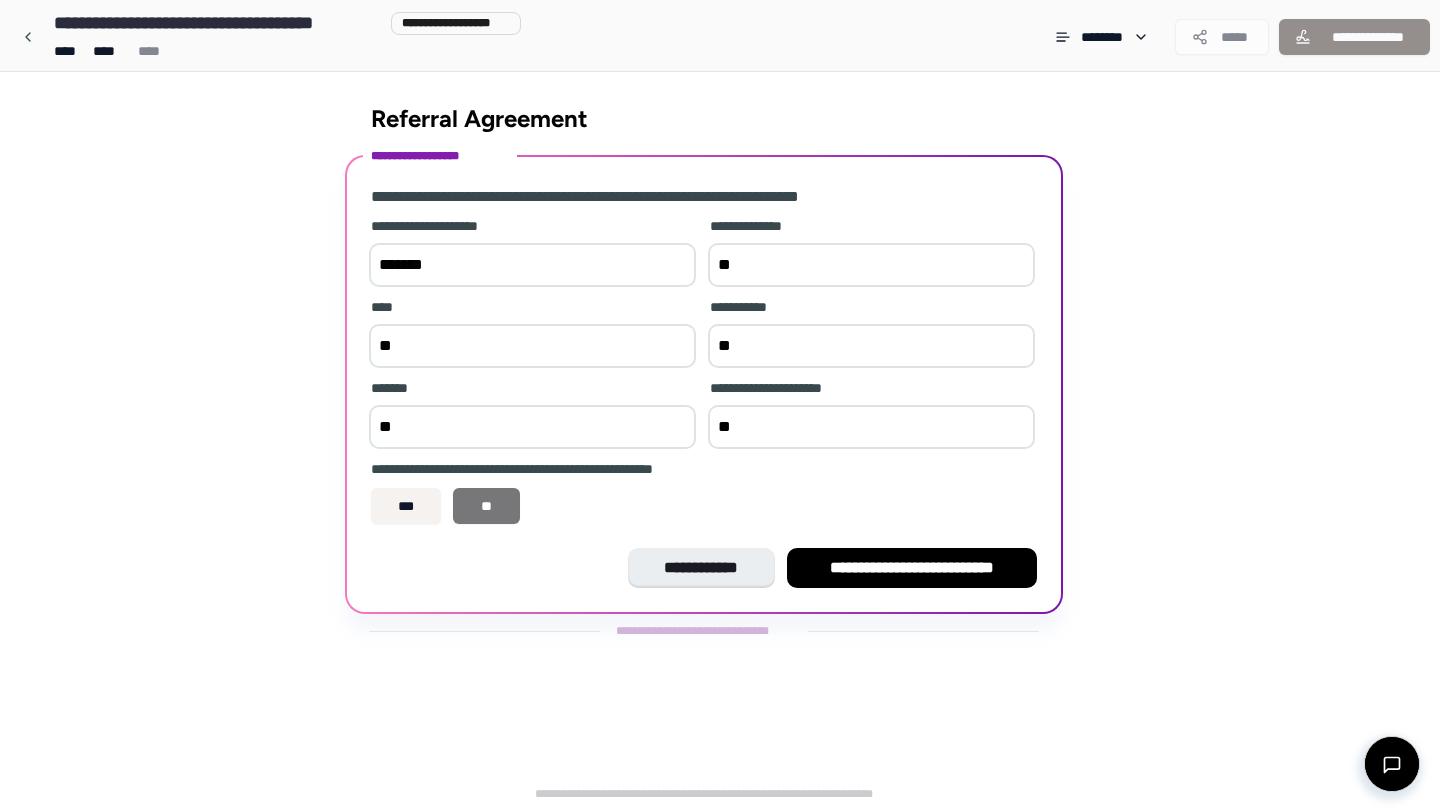 type on "**" 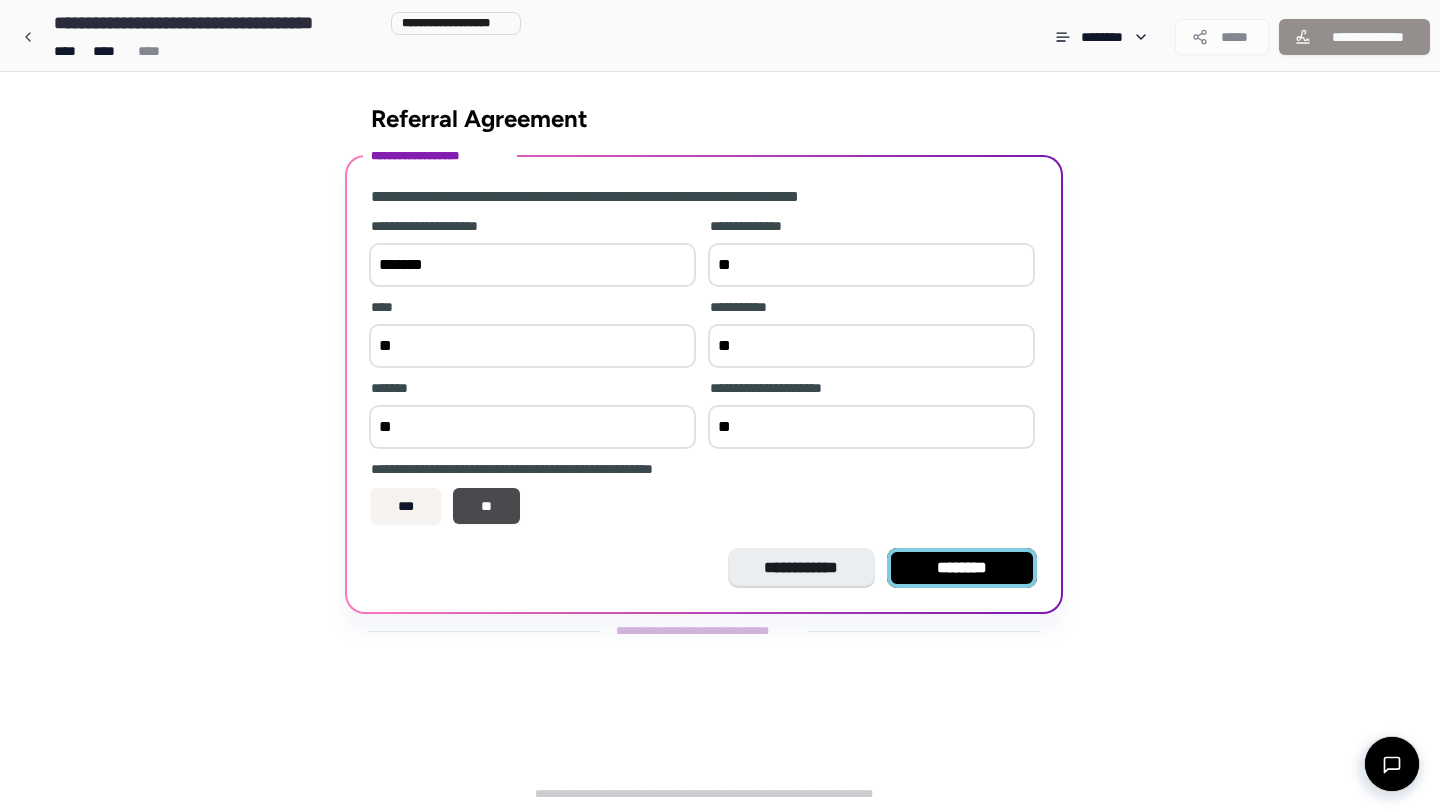 click on "********" at bounding box center [962, 568] 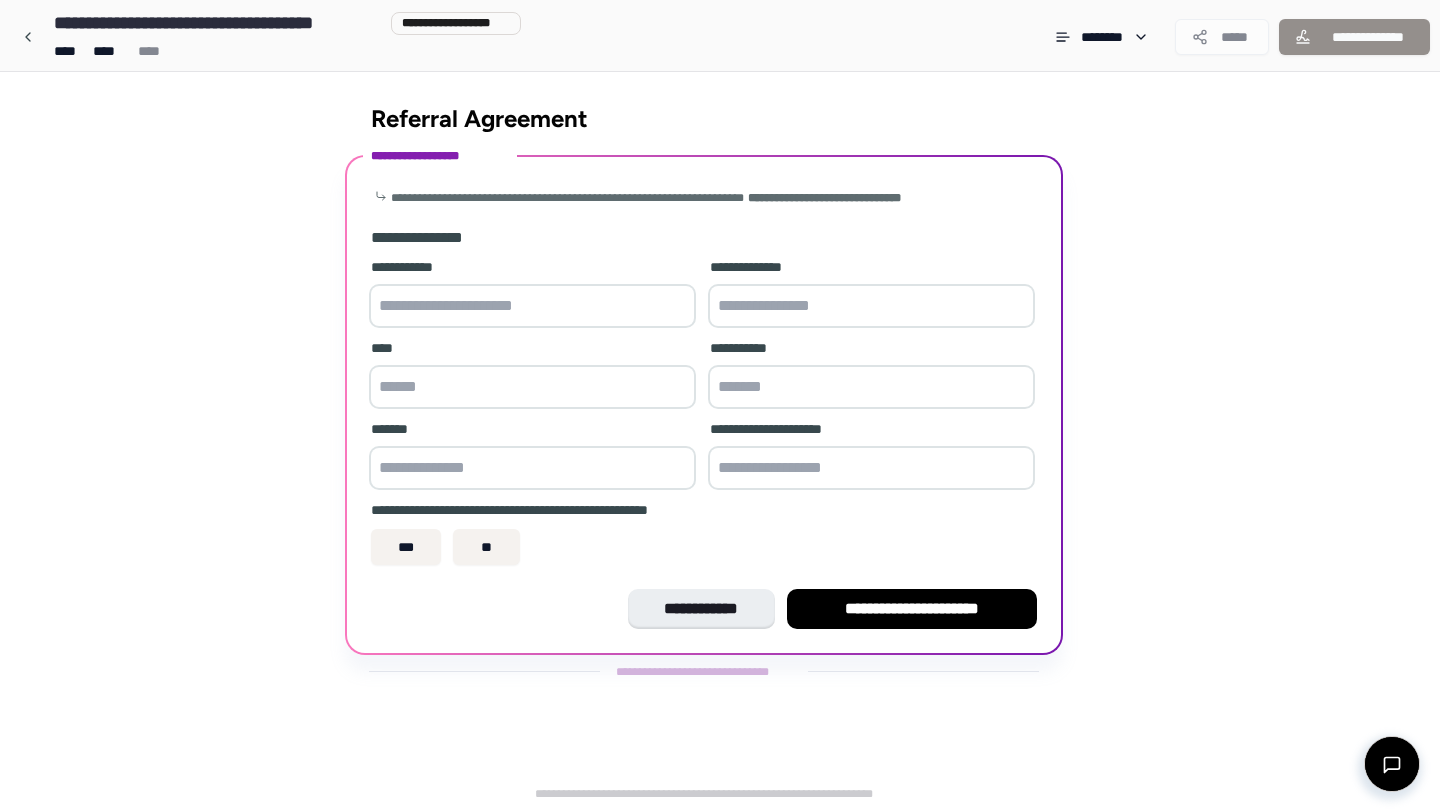 click at bounding box center (532, 306) 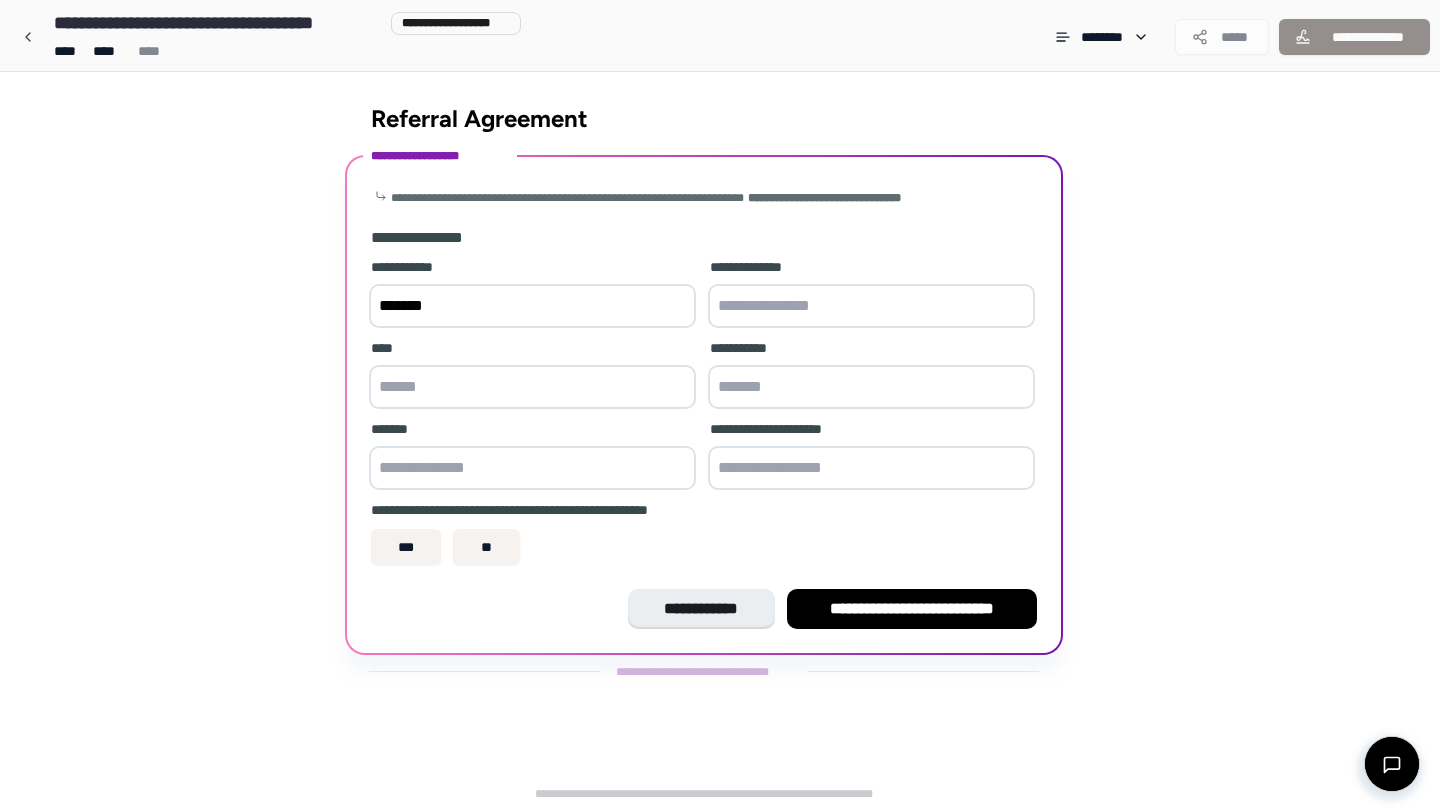 type on "*******" 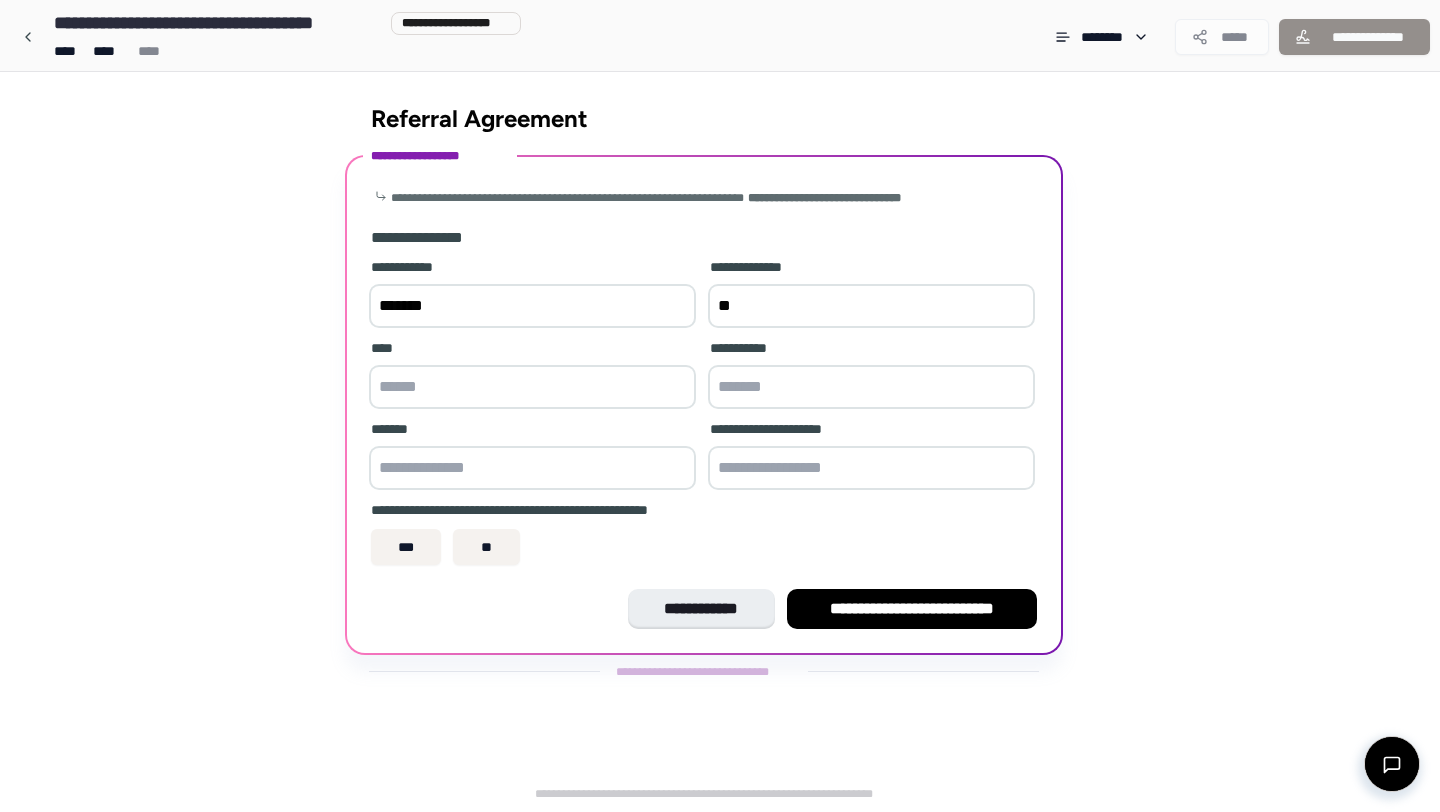 type on "**" 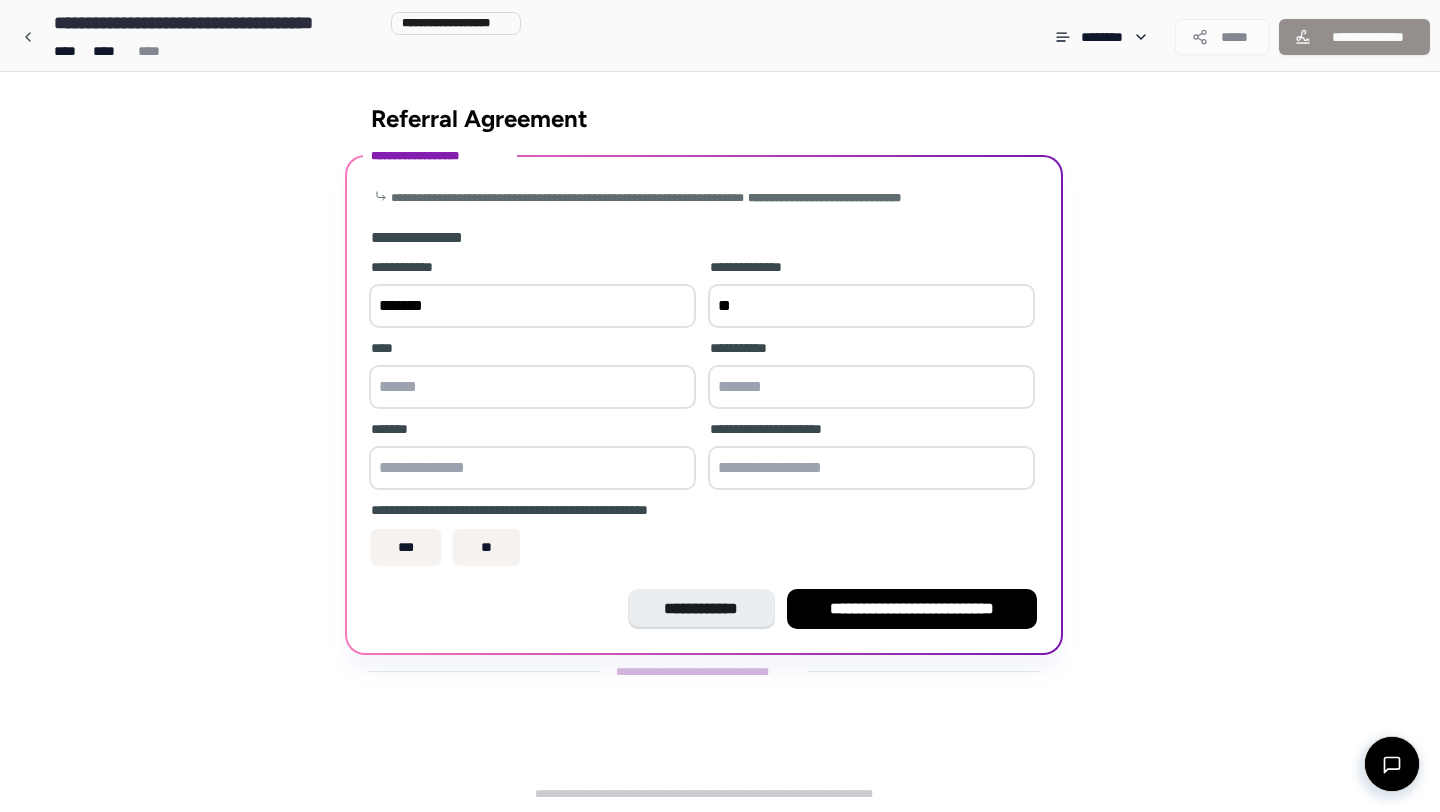 click at bounding box center (532, 387) 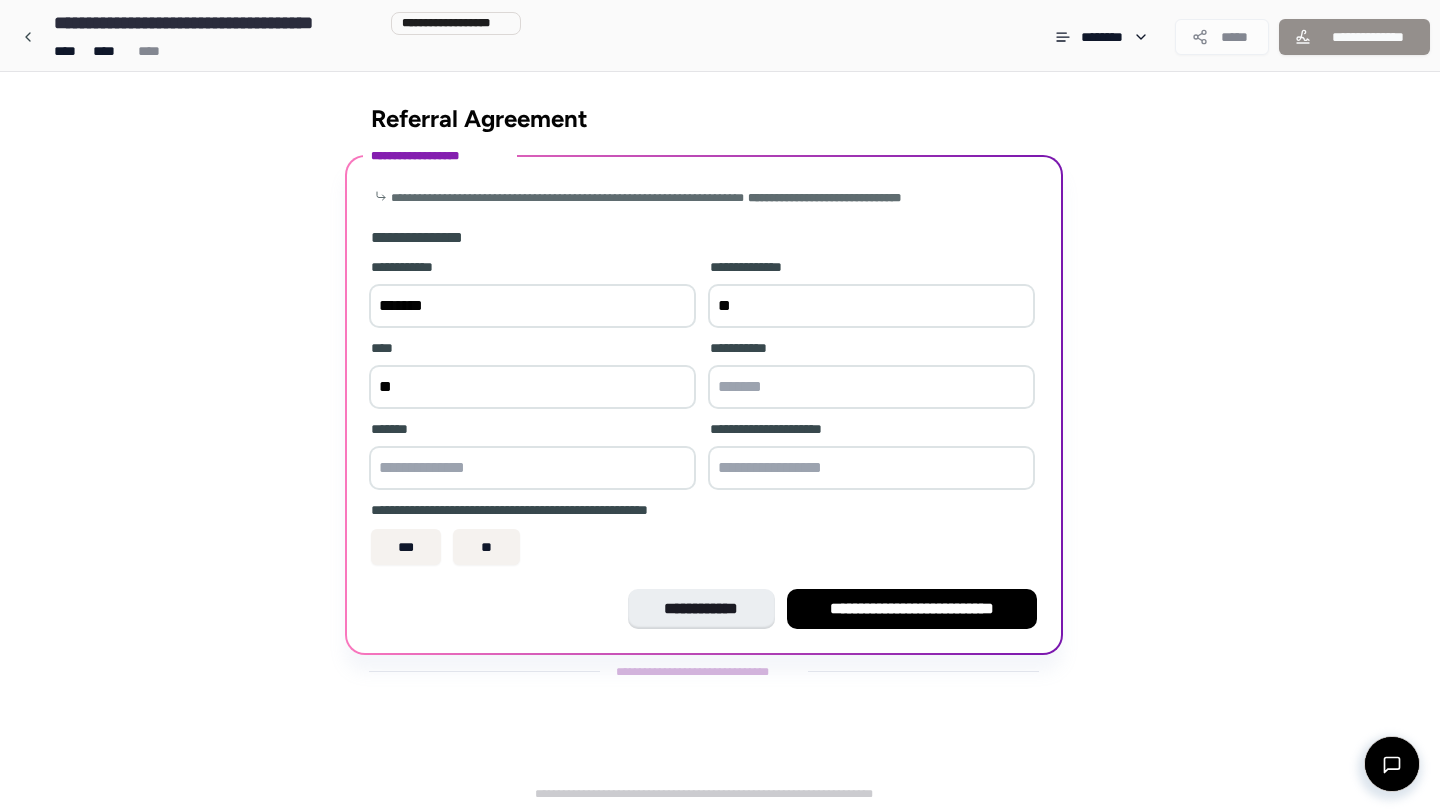 type on "**" 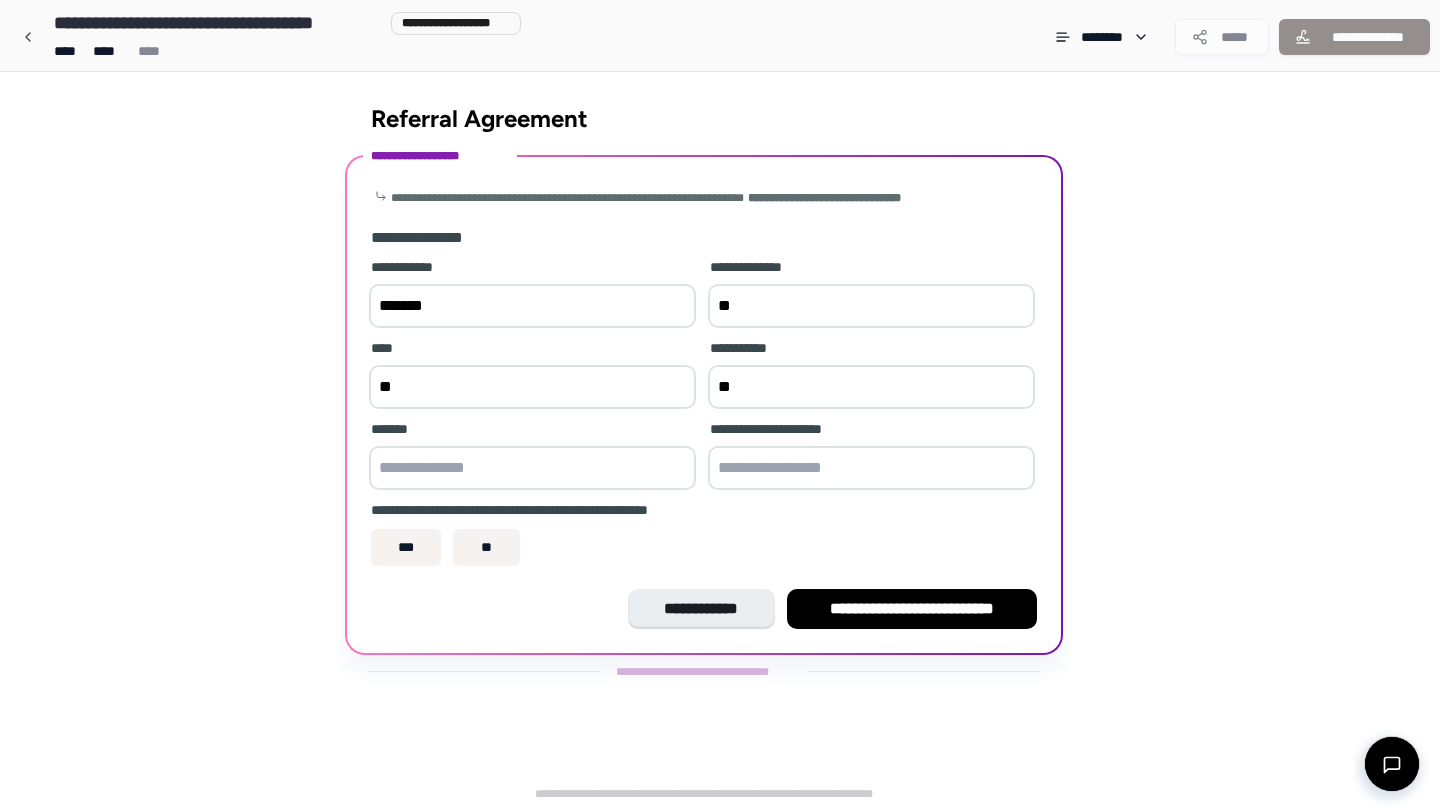 type on "**" 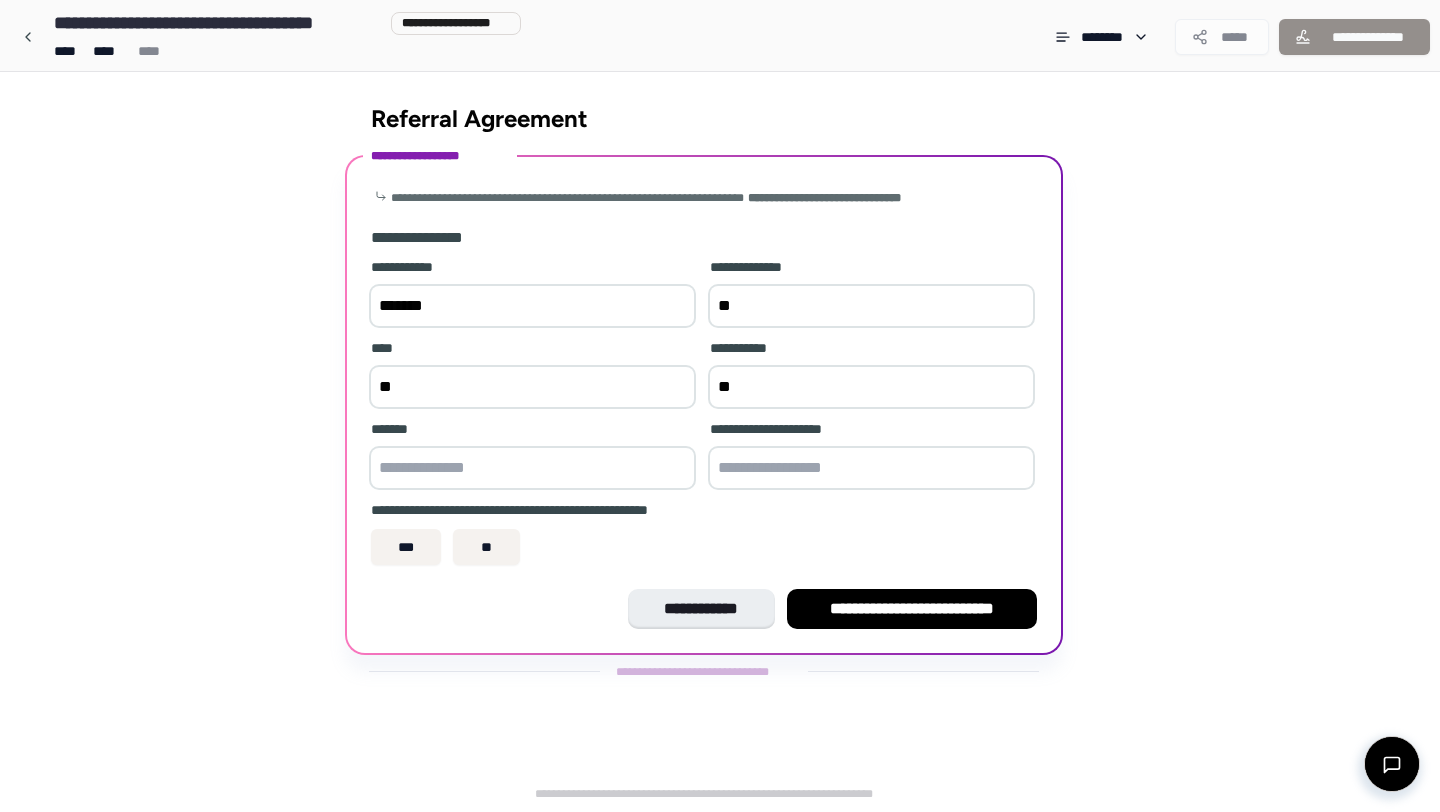 click at bounding box center [532, 468] 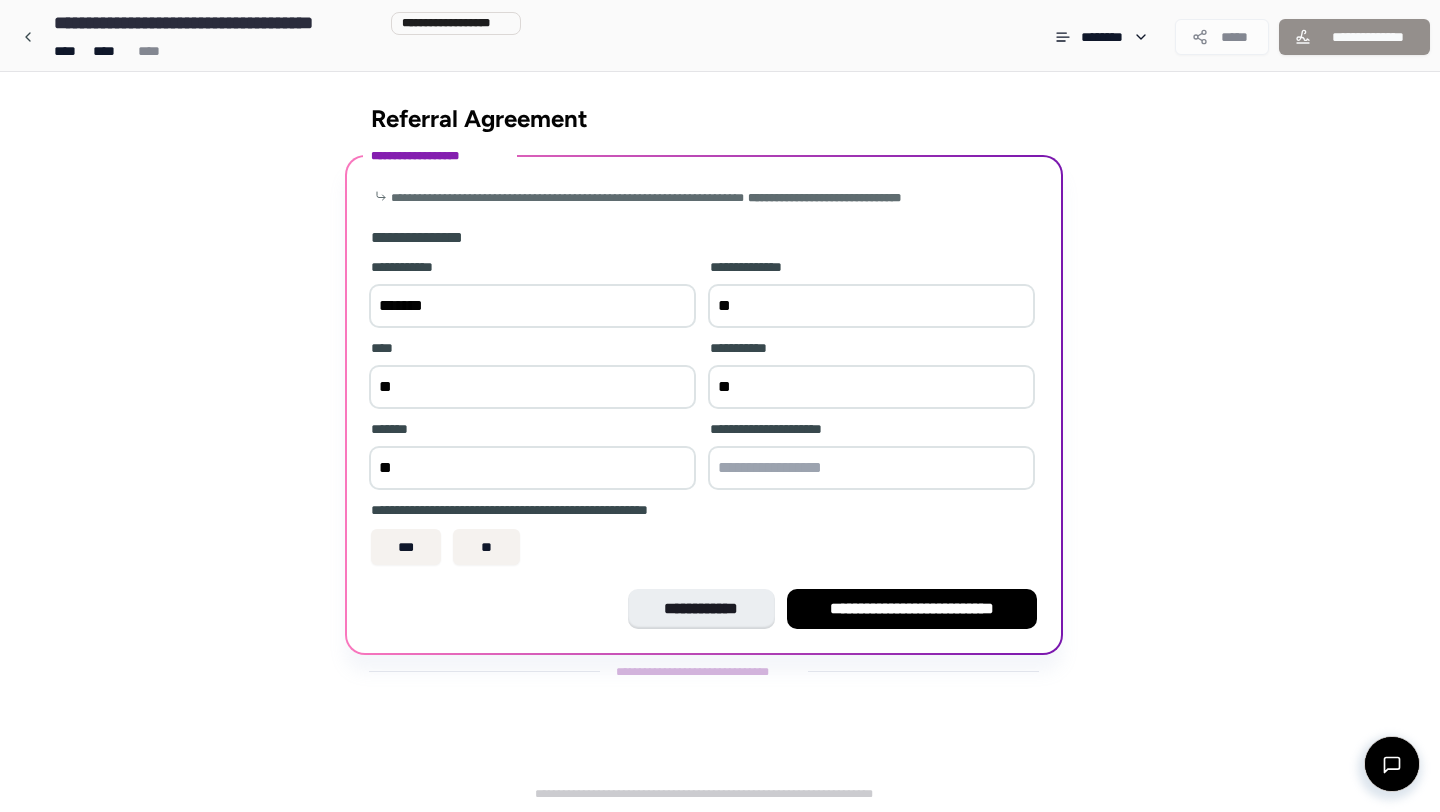 type on "**" 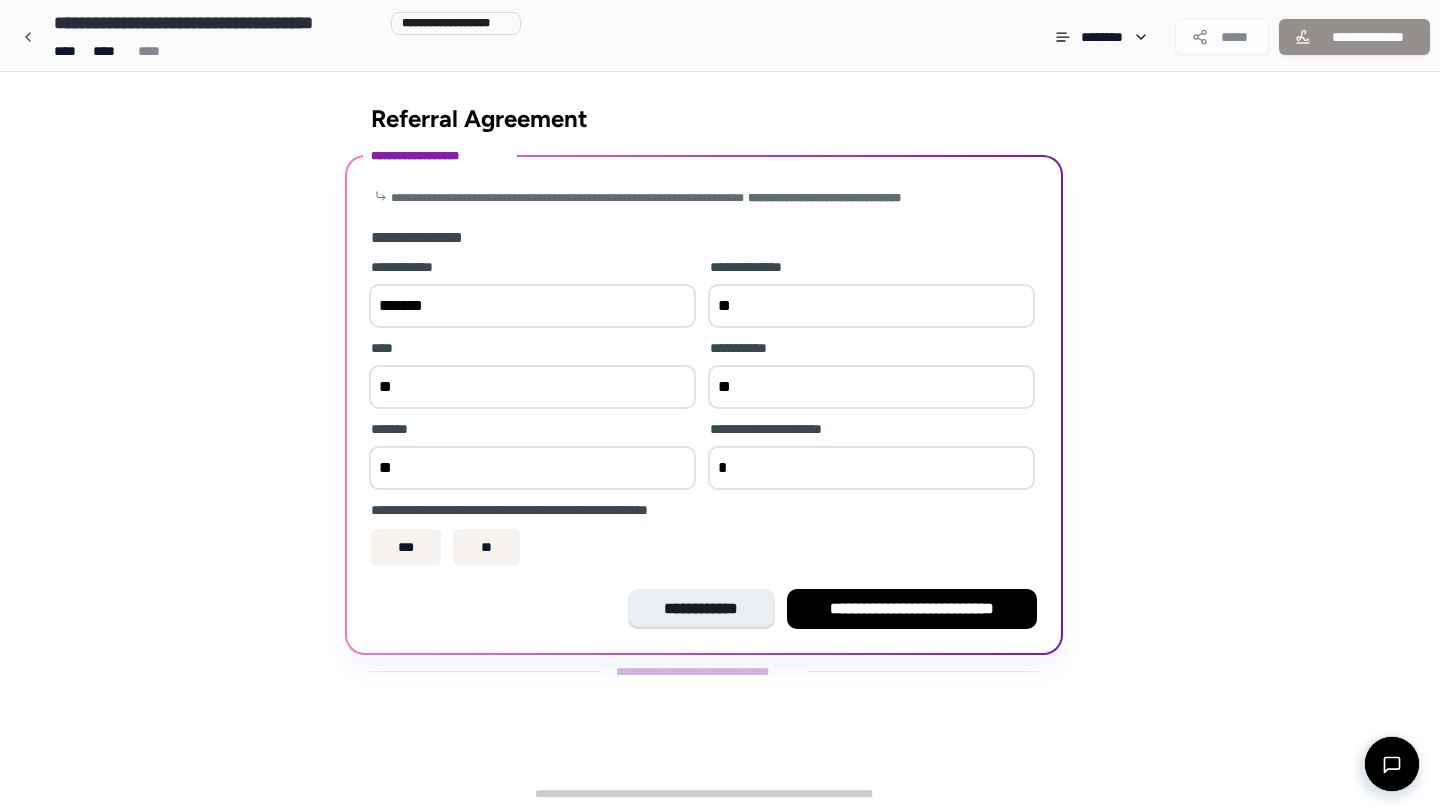 type on "**" 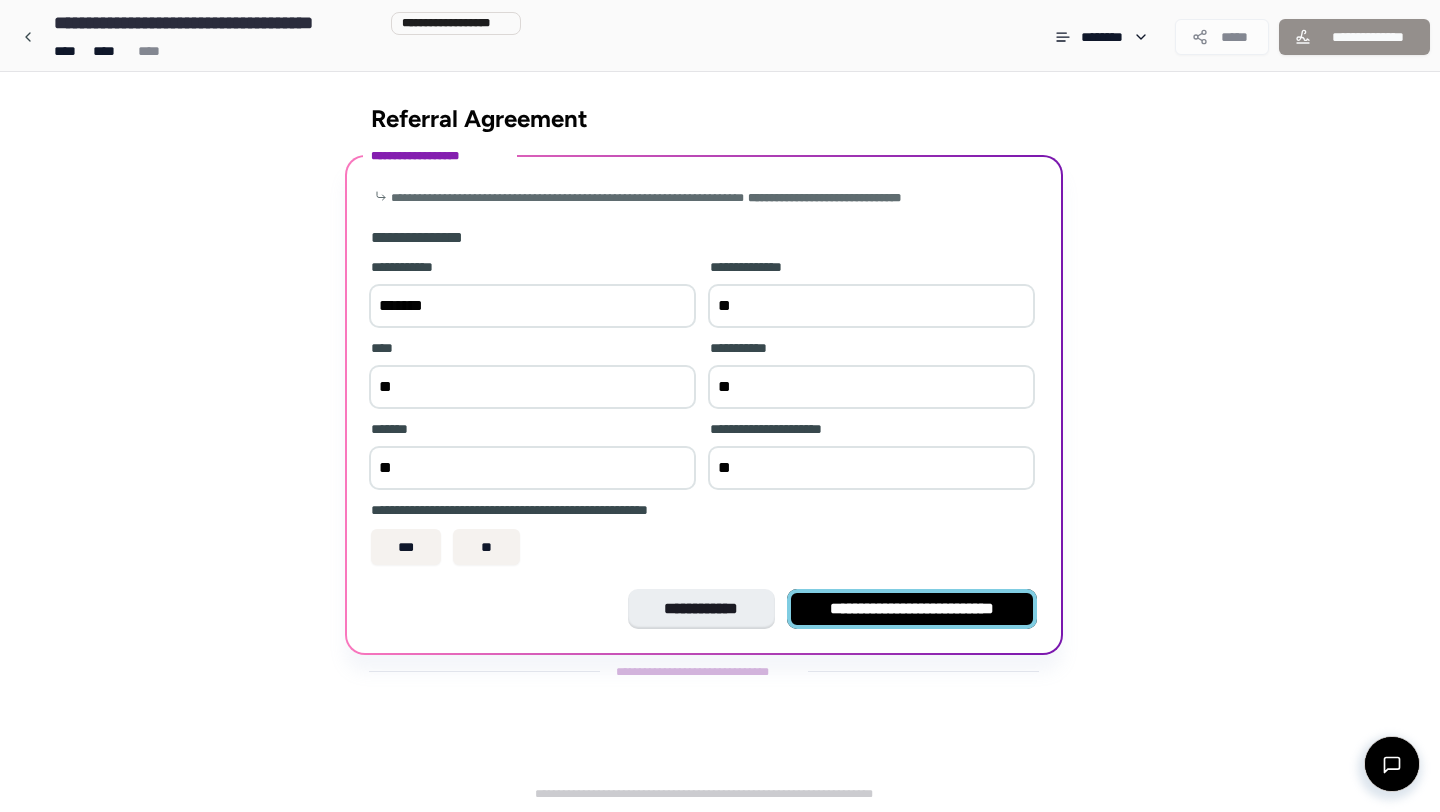 click on "**********" at bounding box center (912, 609) 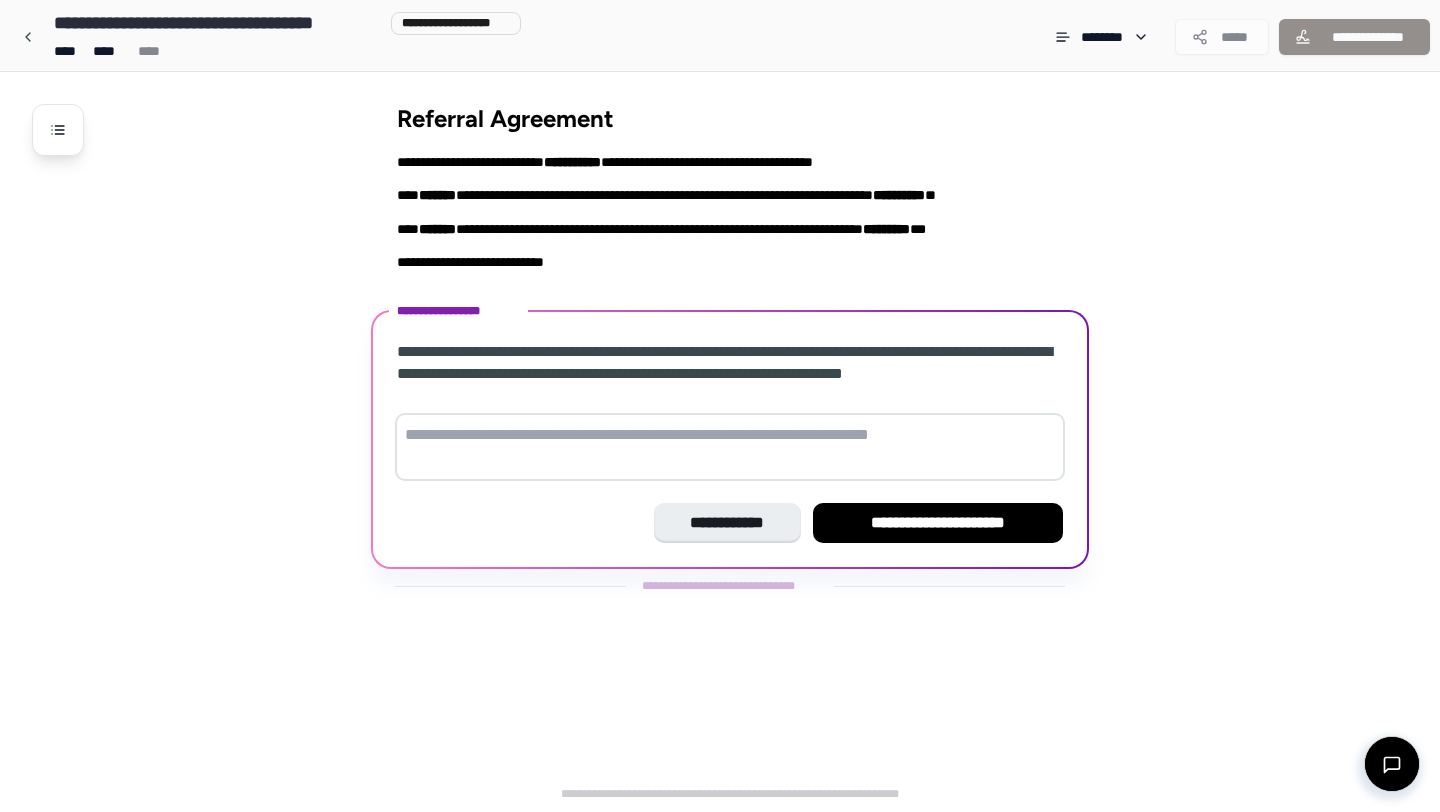 click at bounding box center (730, 447) 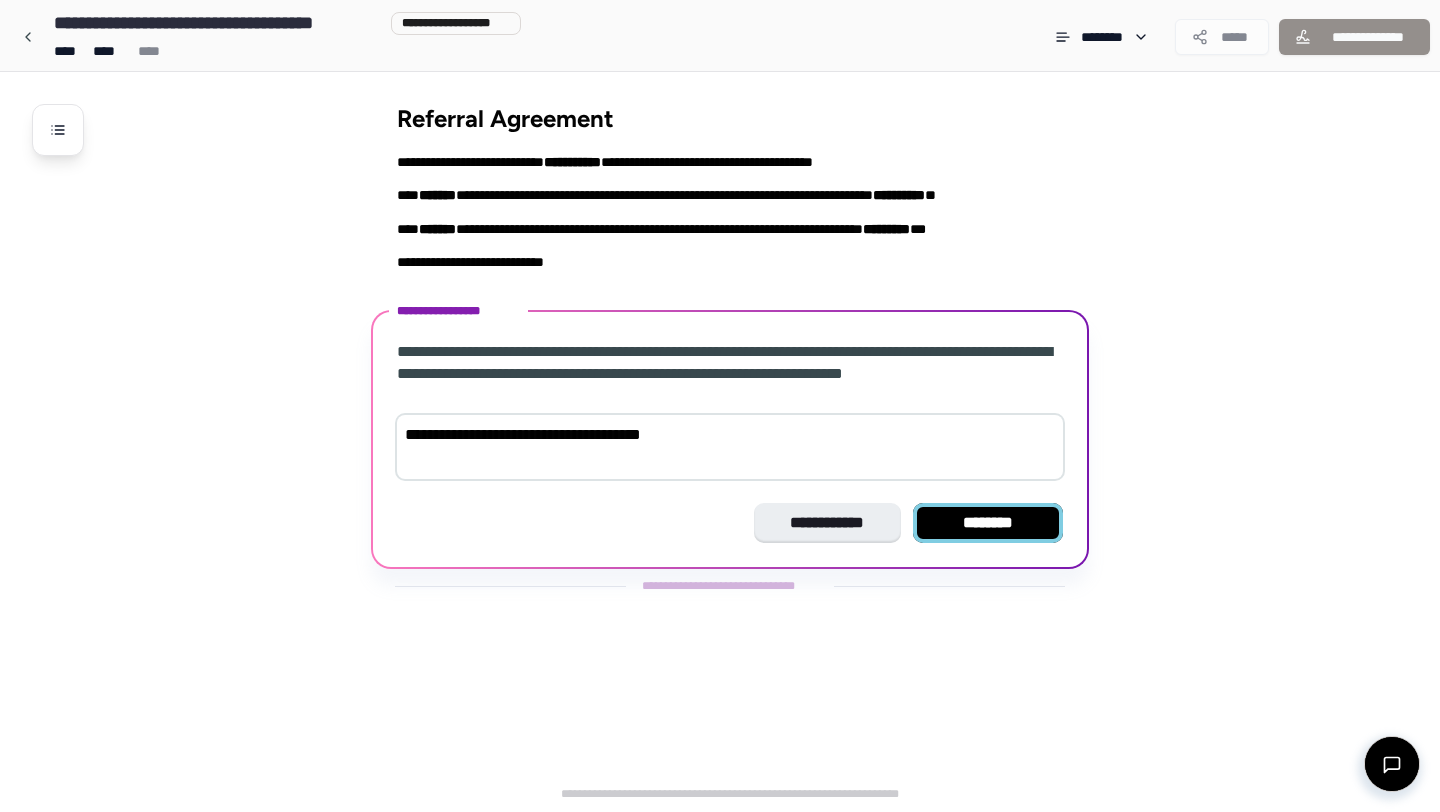 type on "**********" 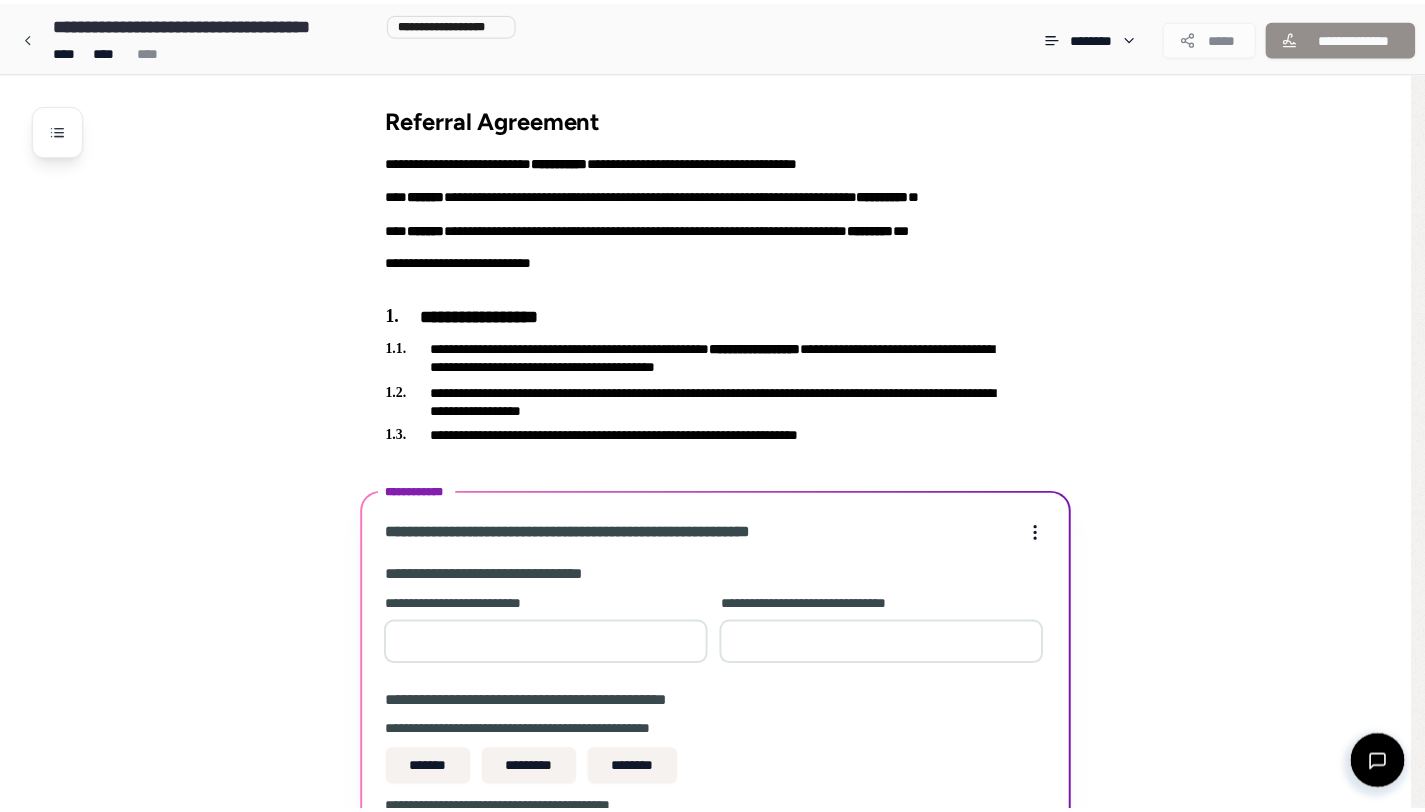 scroll, scrollTop: 301, scrollLeft: 0, axis: vertical 